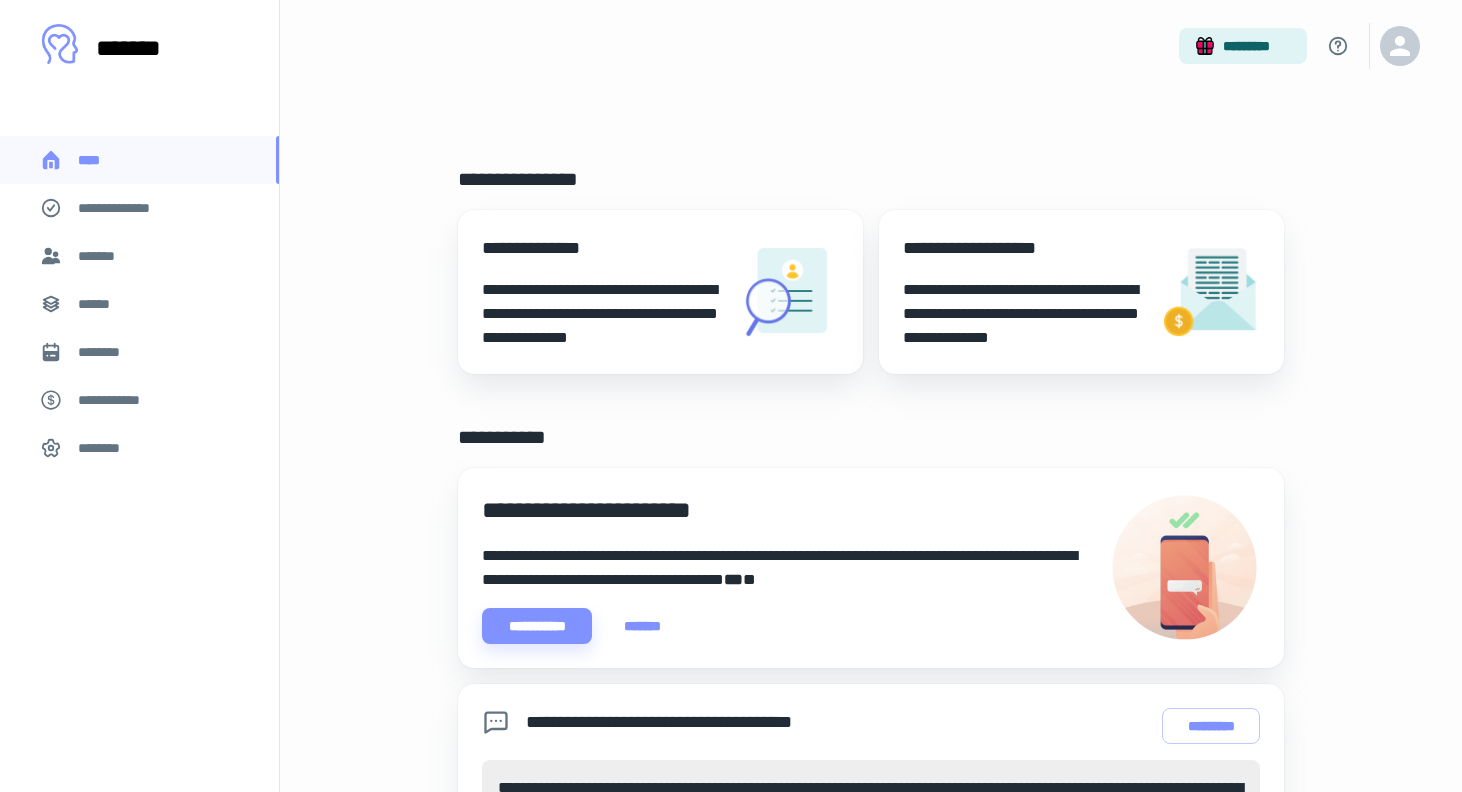 click on "**********" at bounding box center (127, 208) 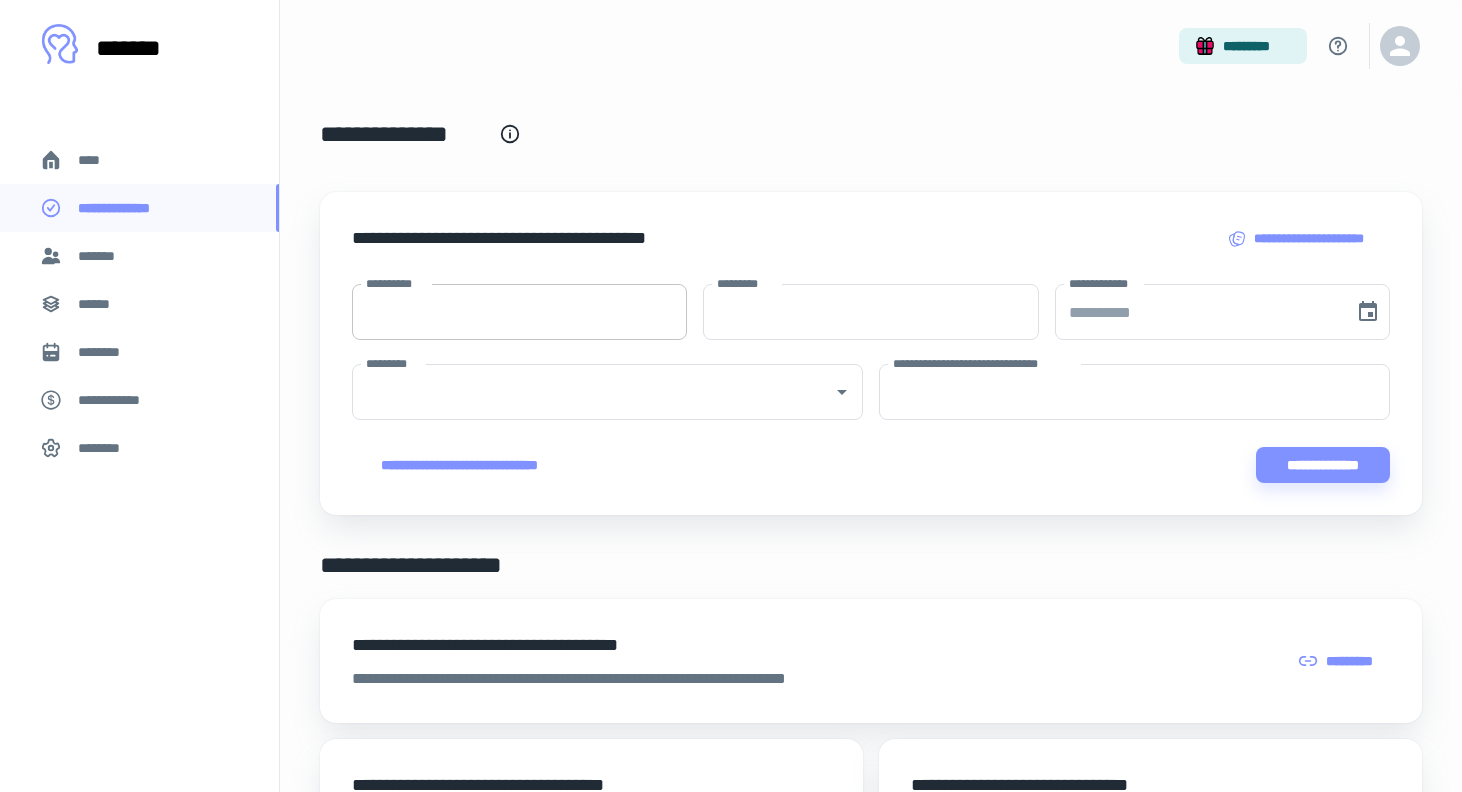 click on "**********" at bounding box center (519, 312) 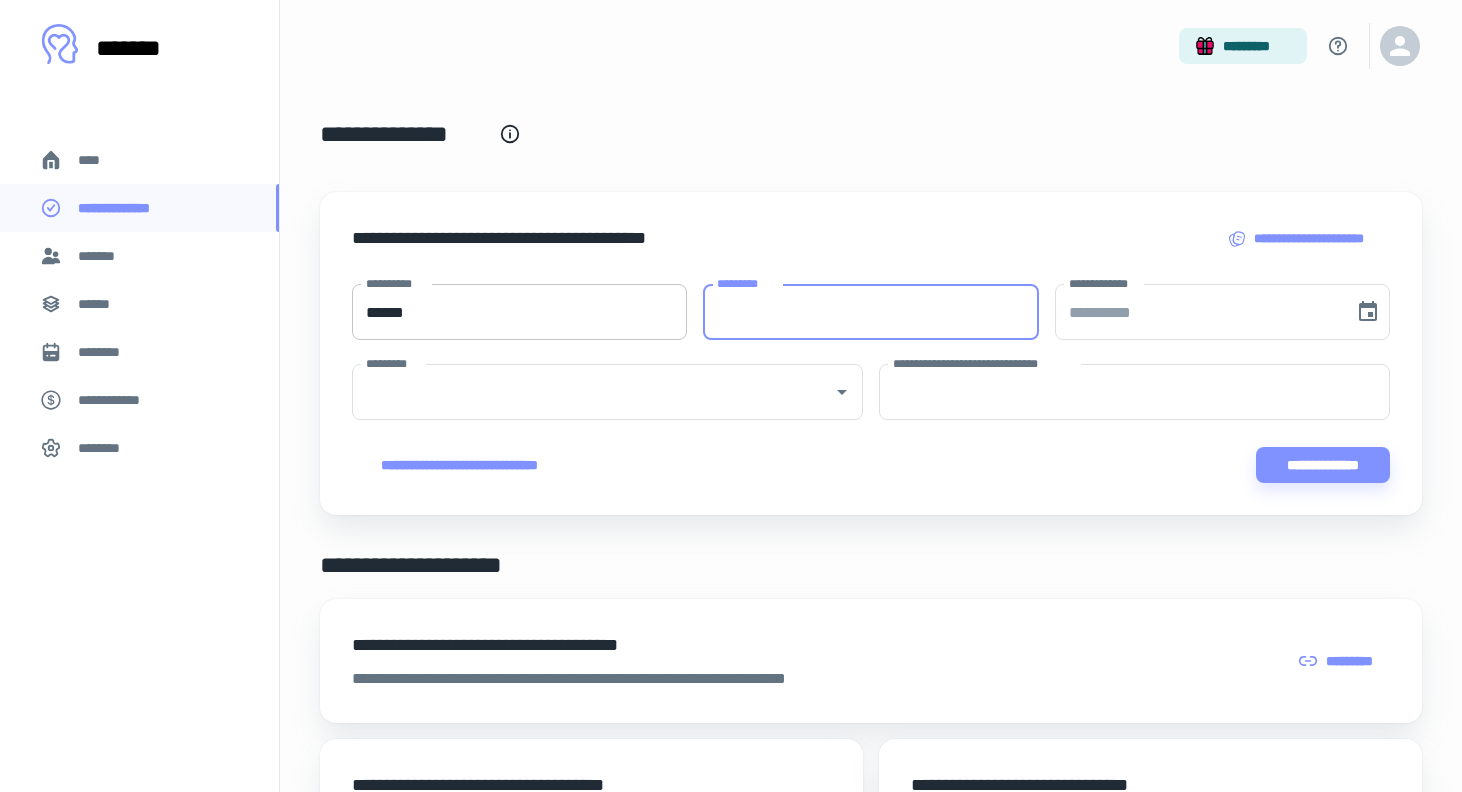 click on "******" at bounding box center [519, 312] 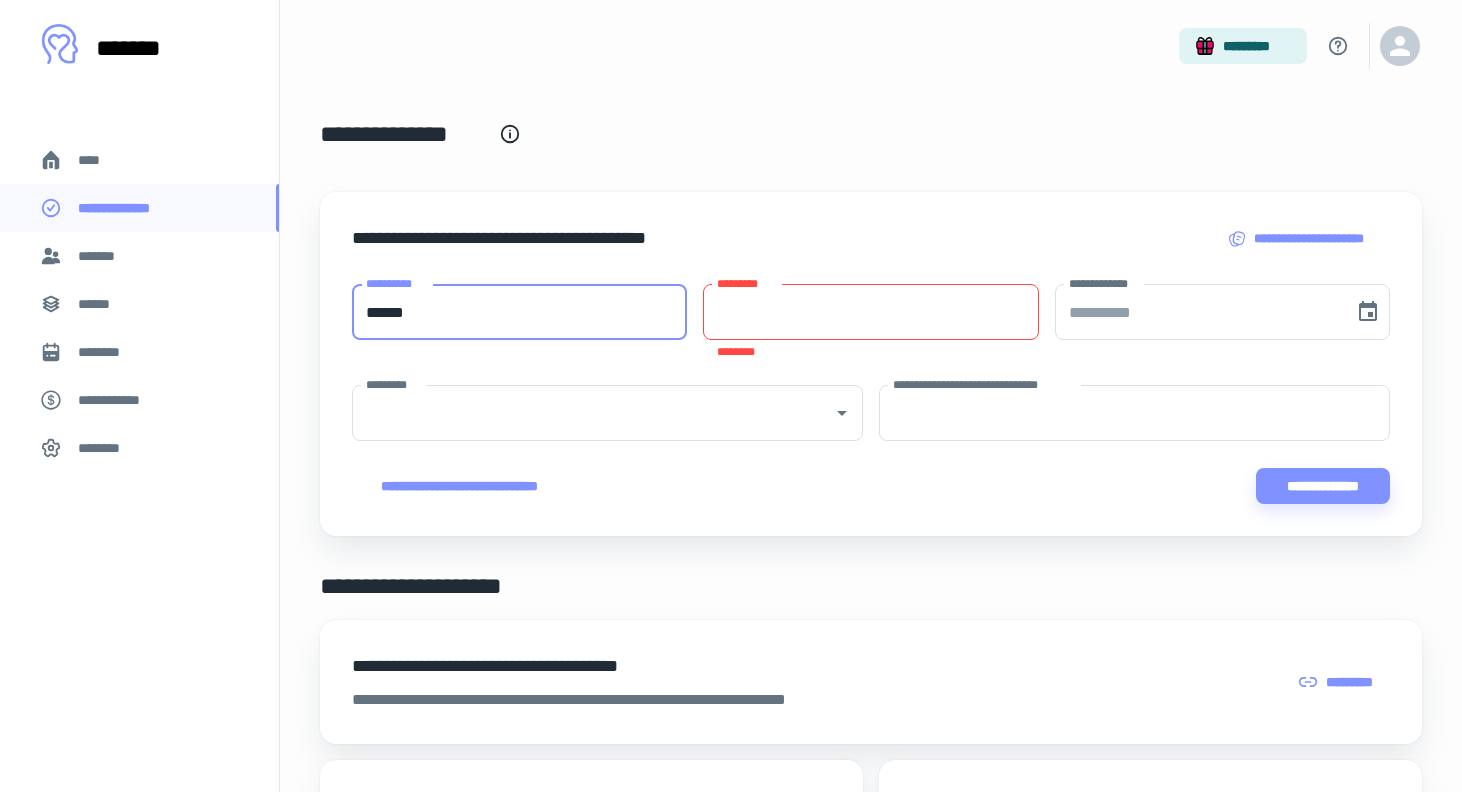 type on "******" 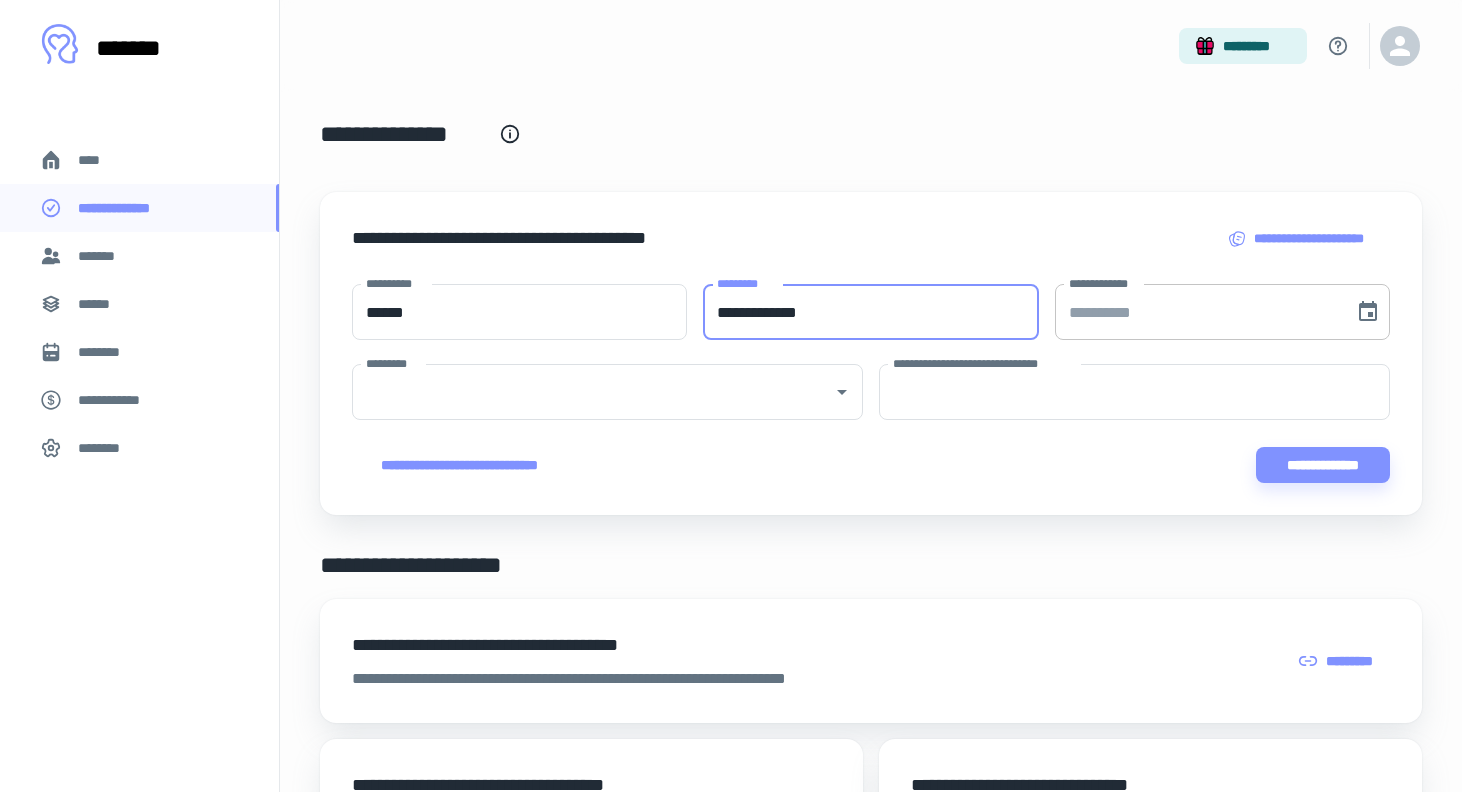 type on "**********" 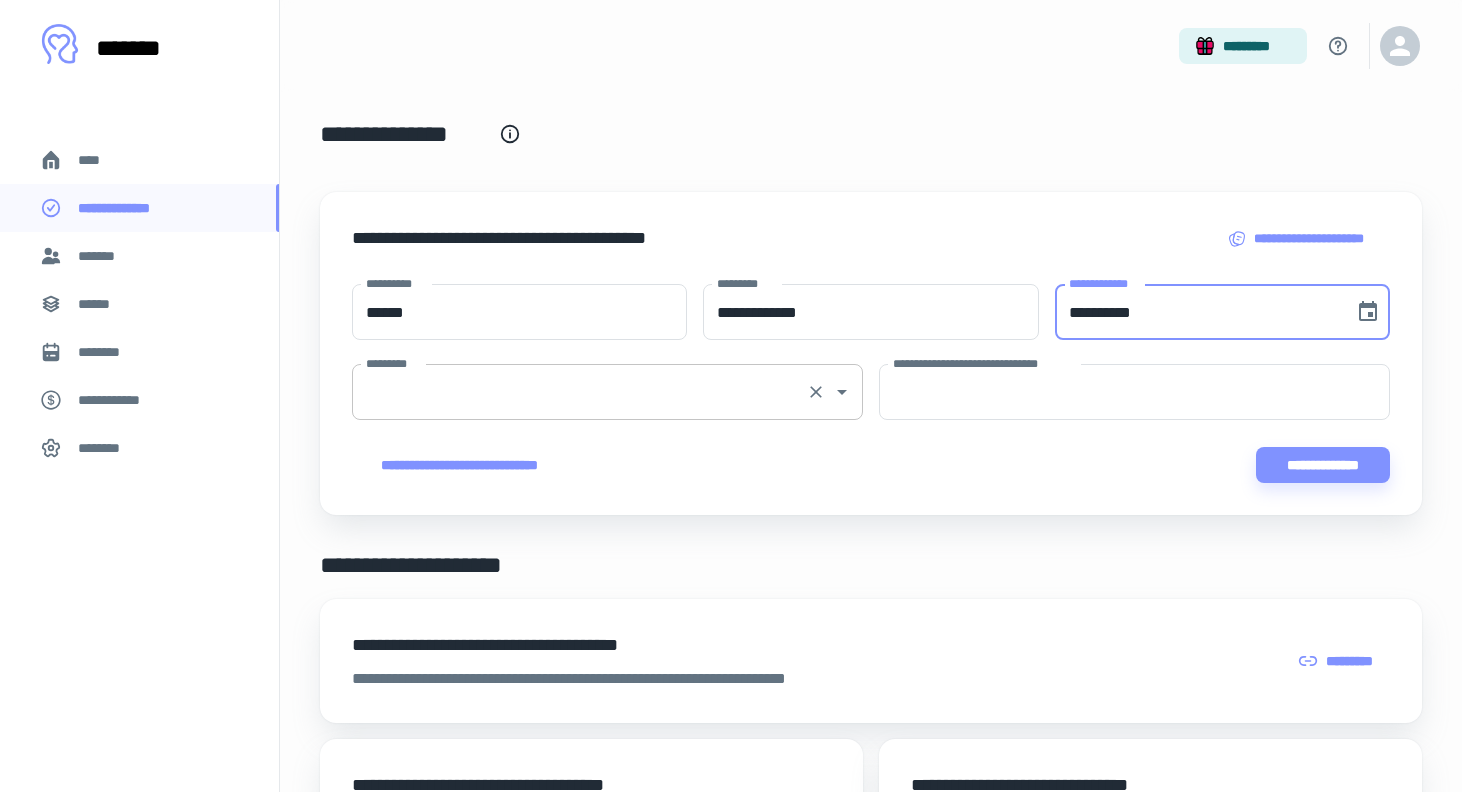 click on "*********" at bounding box center [607, 392] 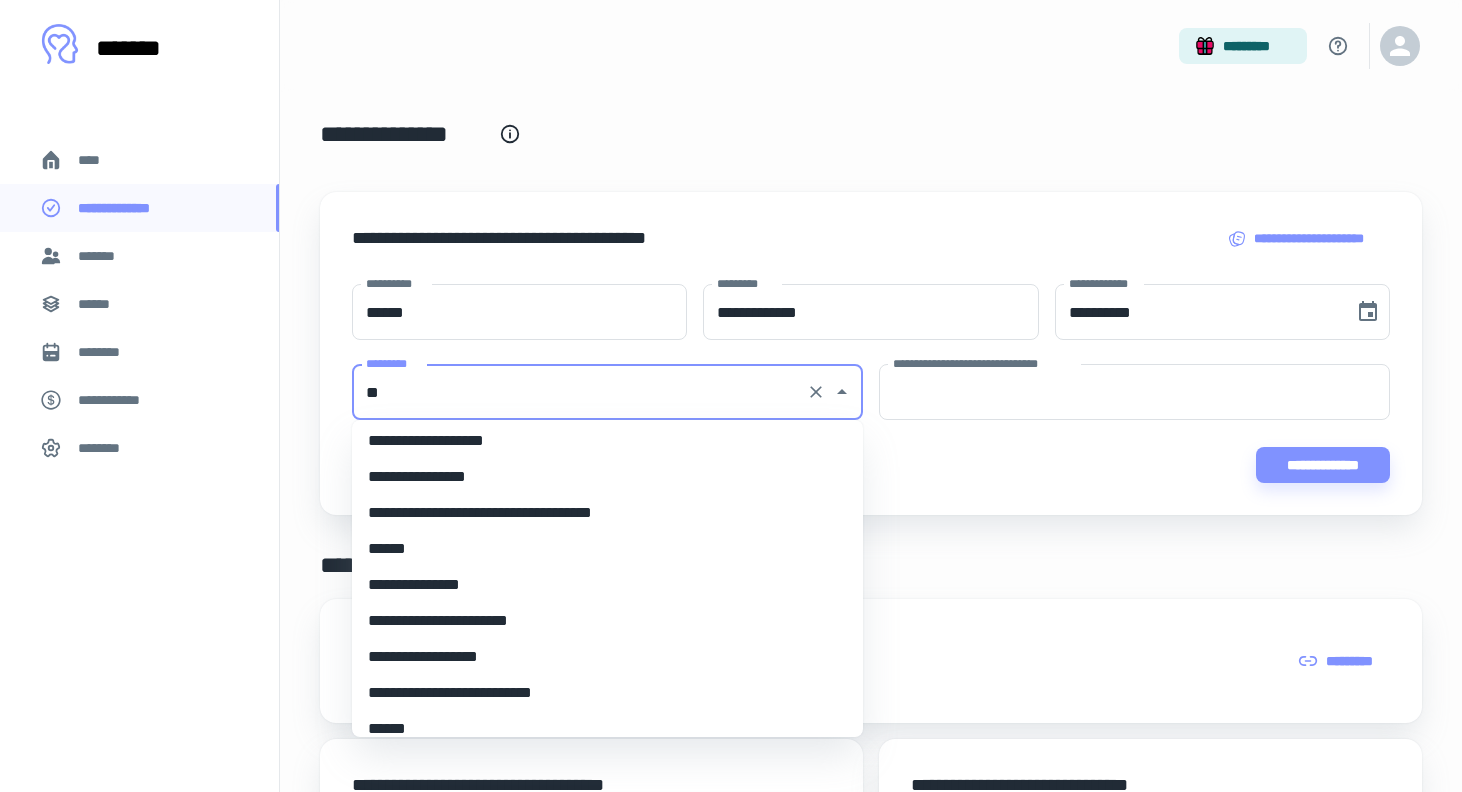scroll, scrollTop: 0, scrollLeft: 0, axis: both 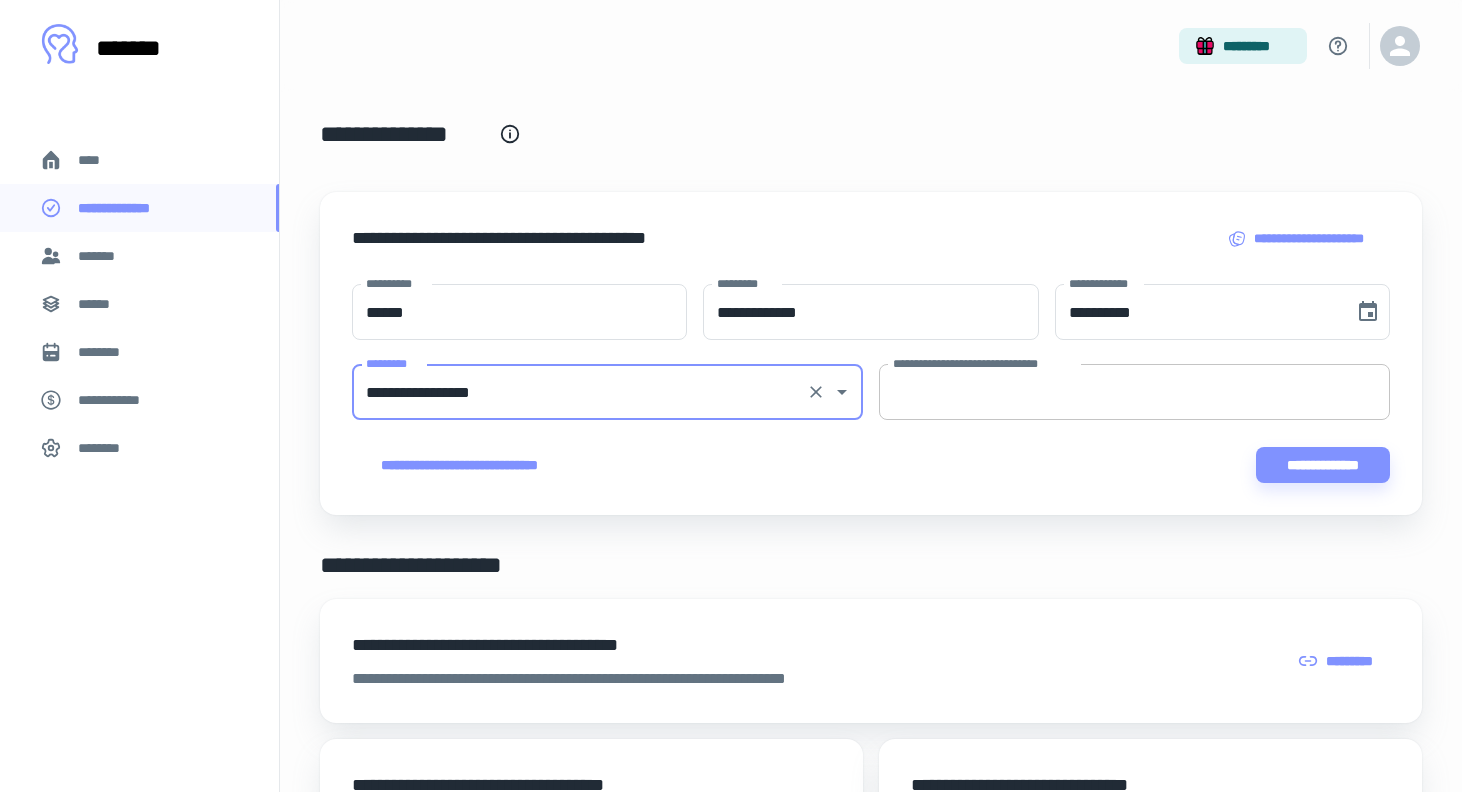 type on "**********" 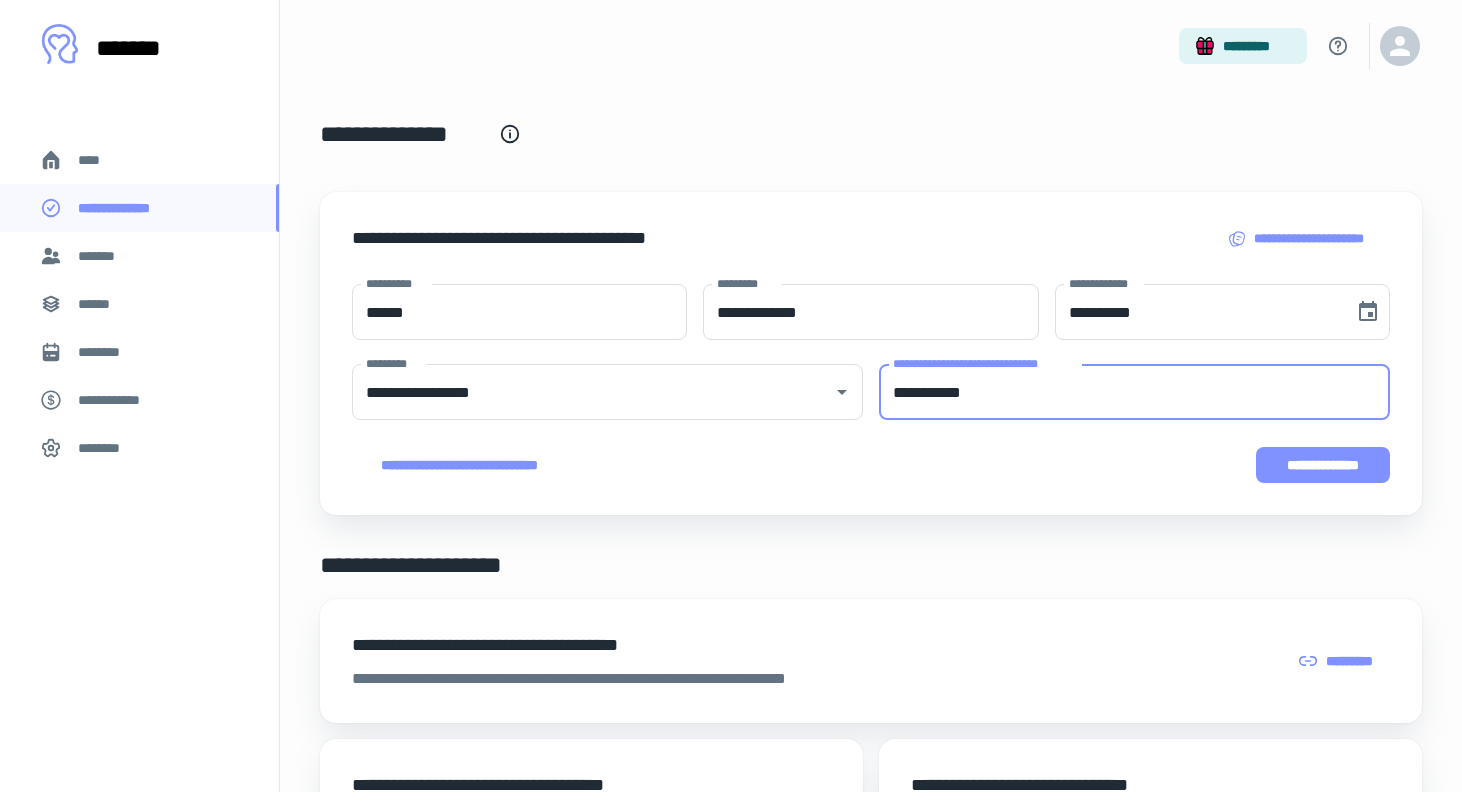 type on "**********" 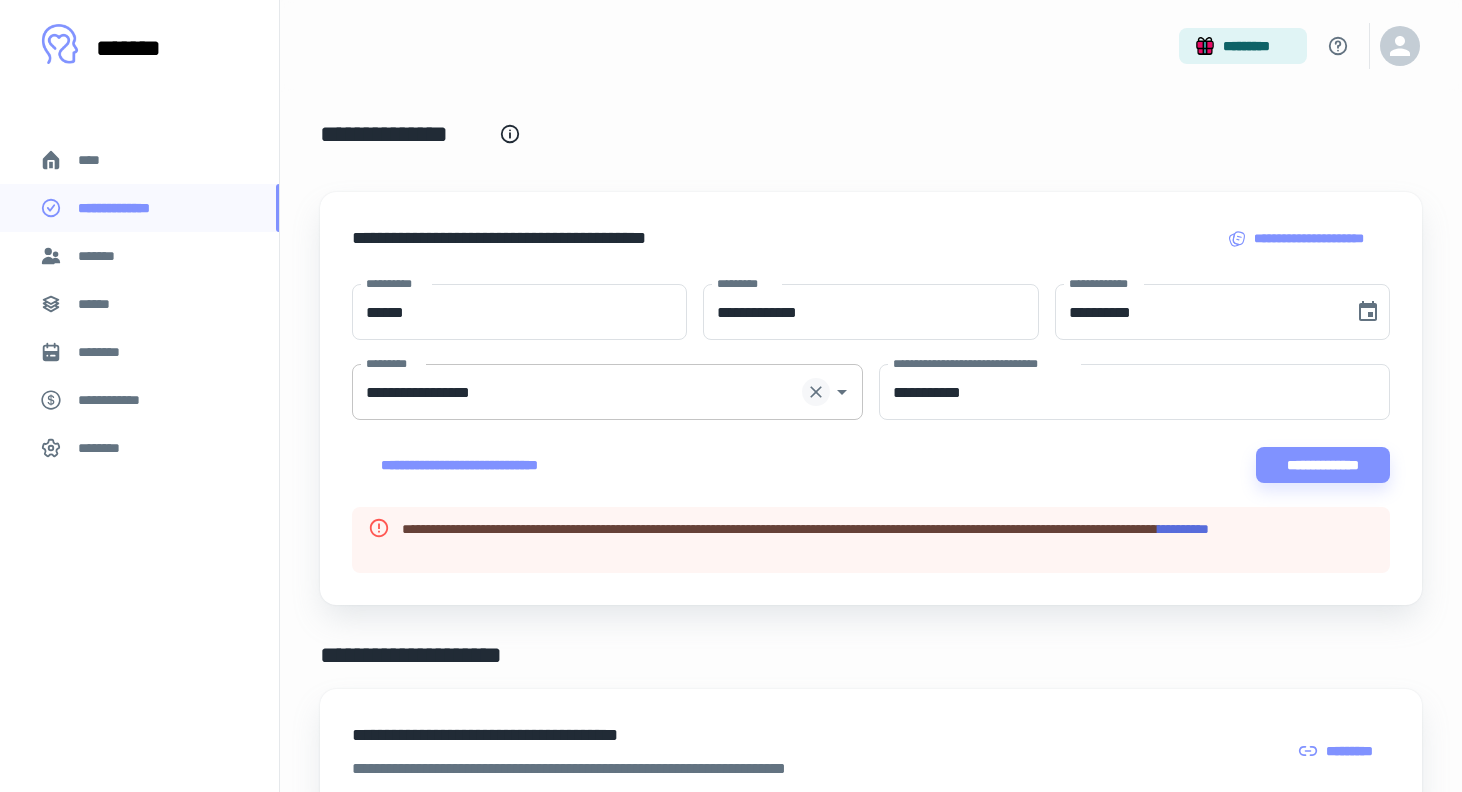 click 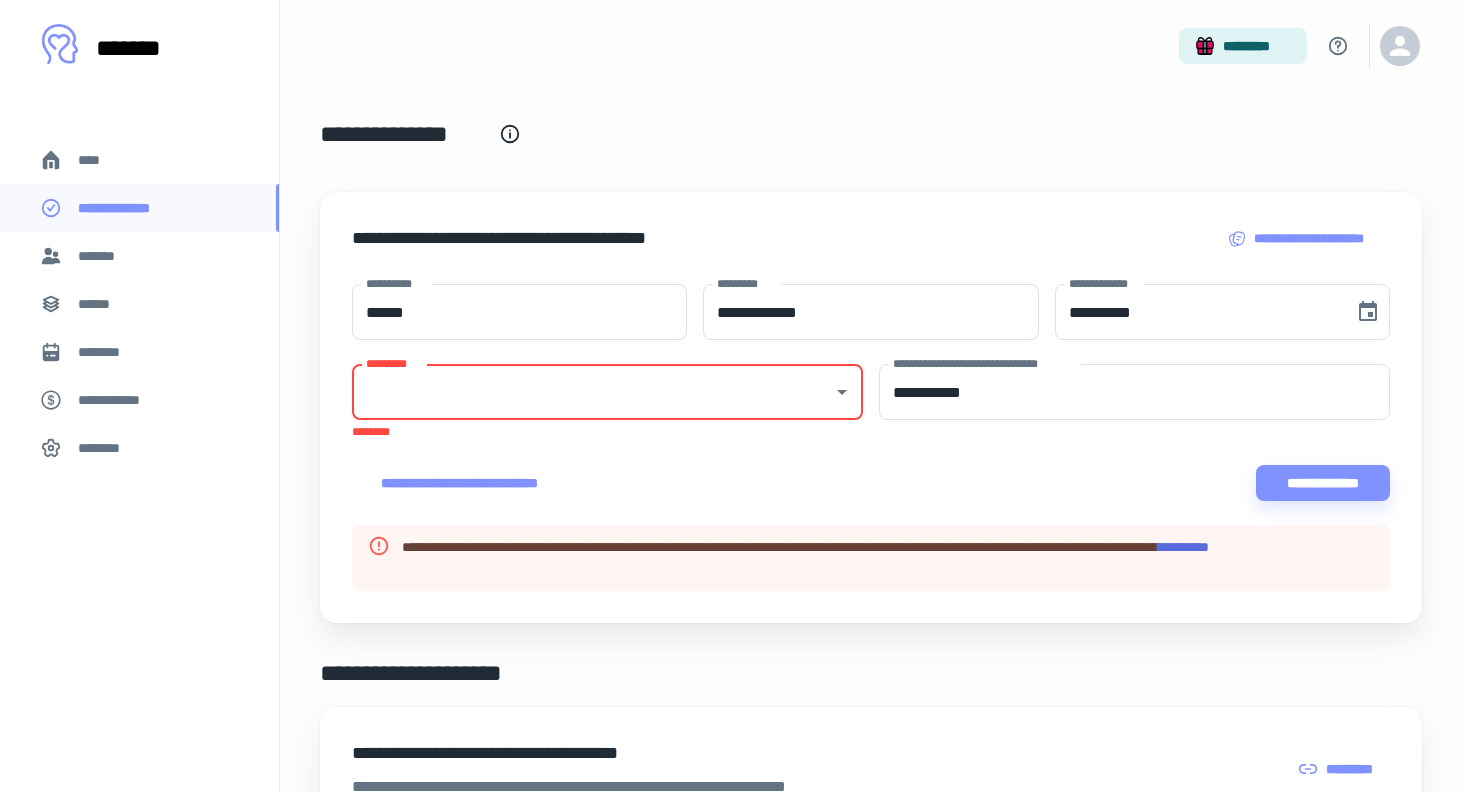 click on "*********" at bounding box center [607, 392] 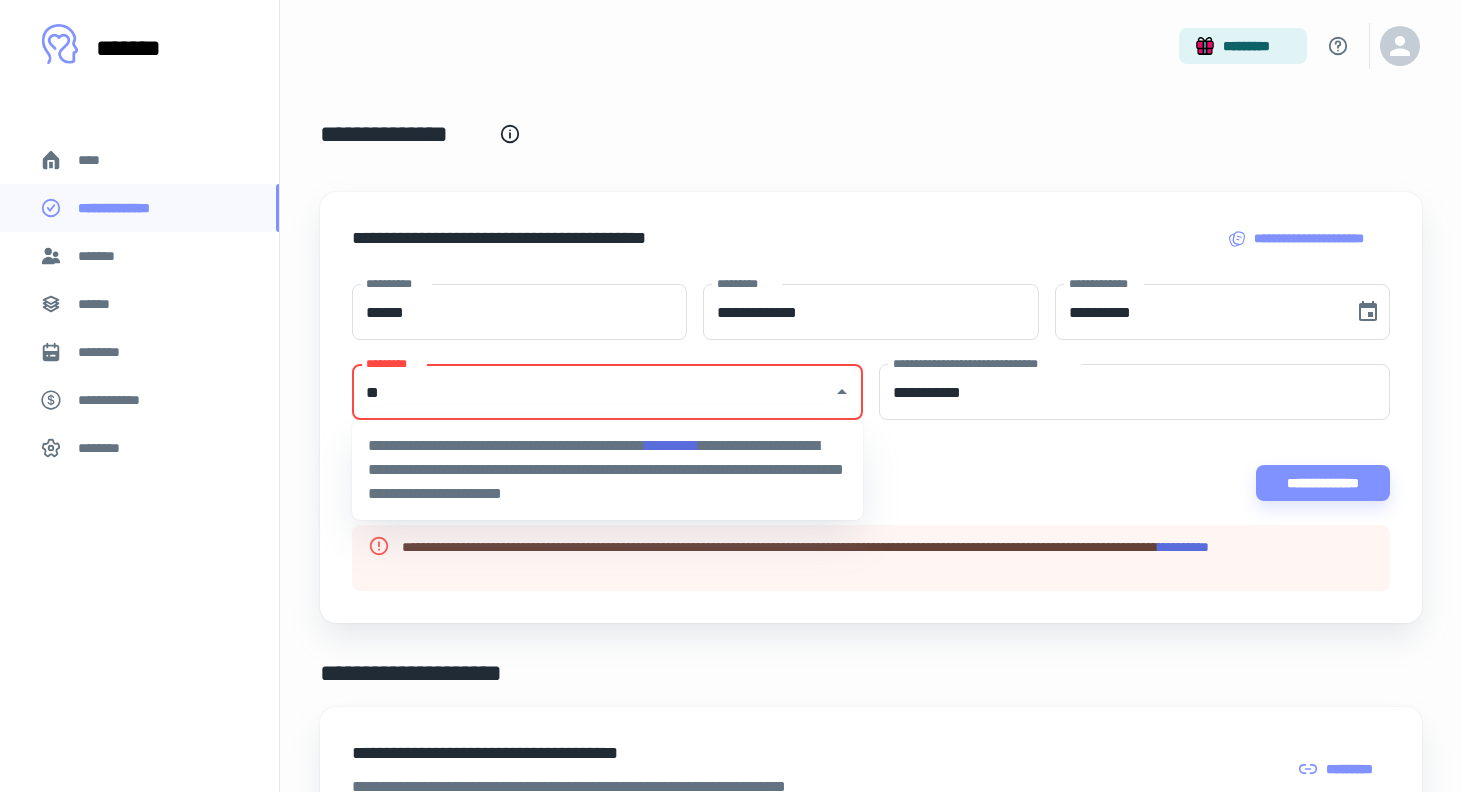 type on "*" 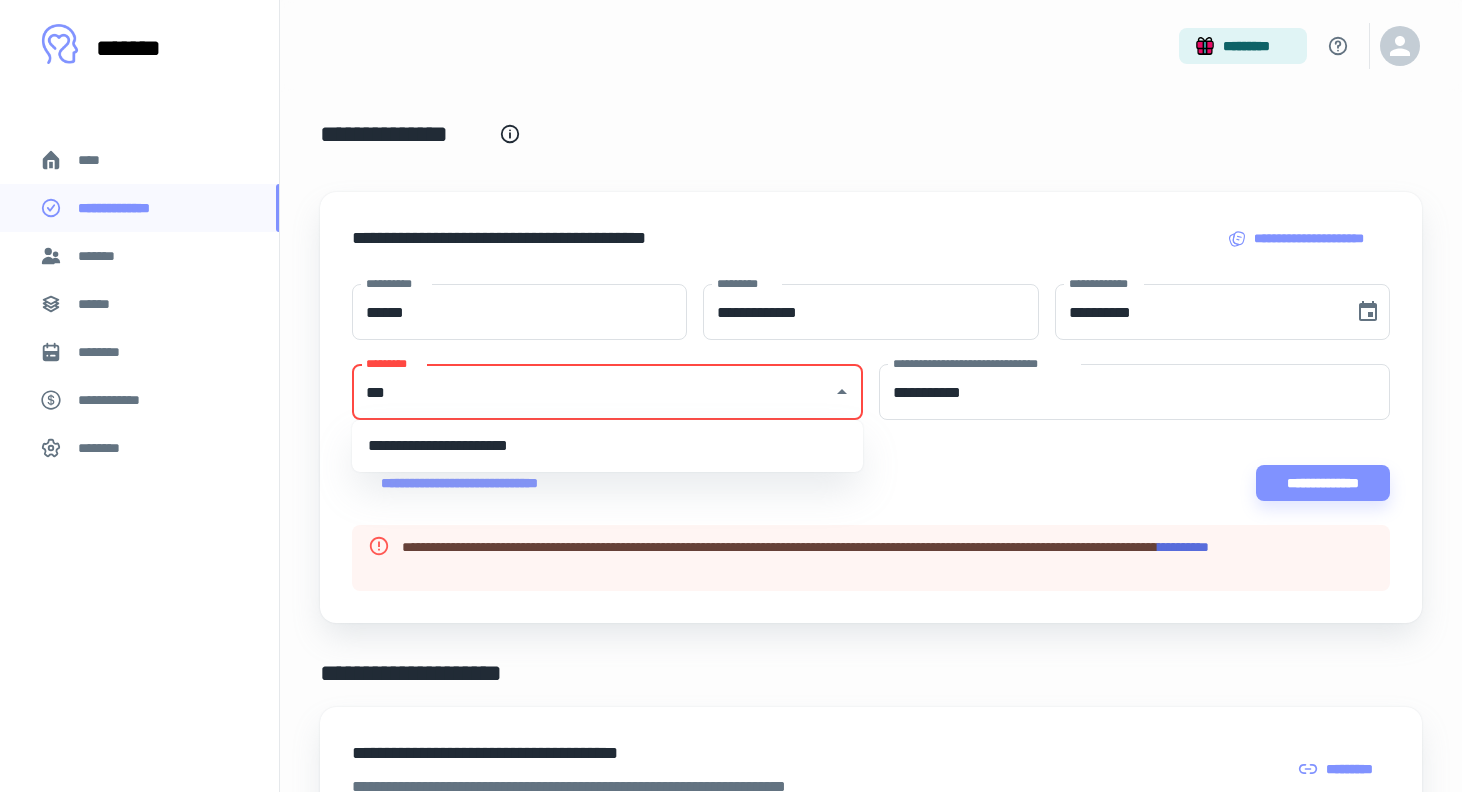click on "**********" at bounding box center [607, 446] 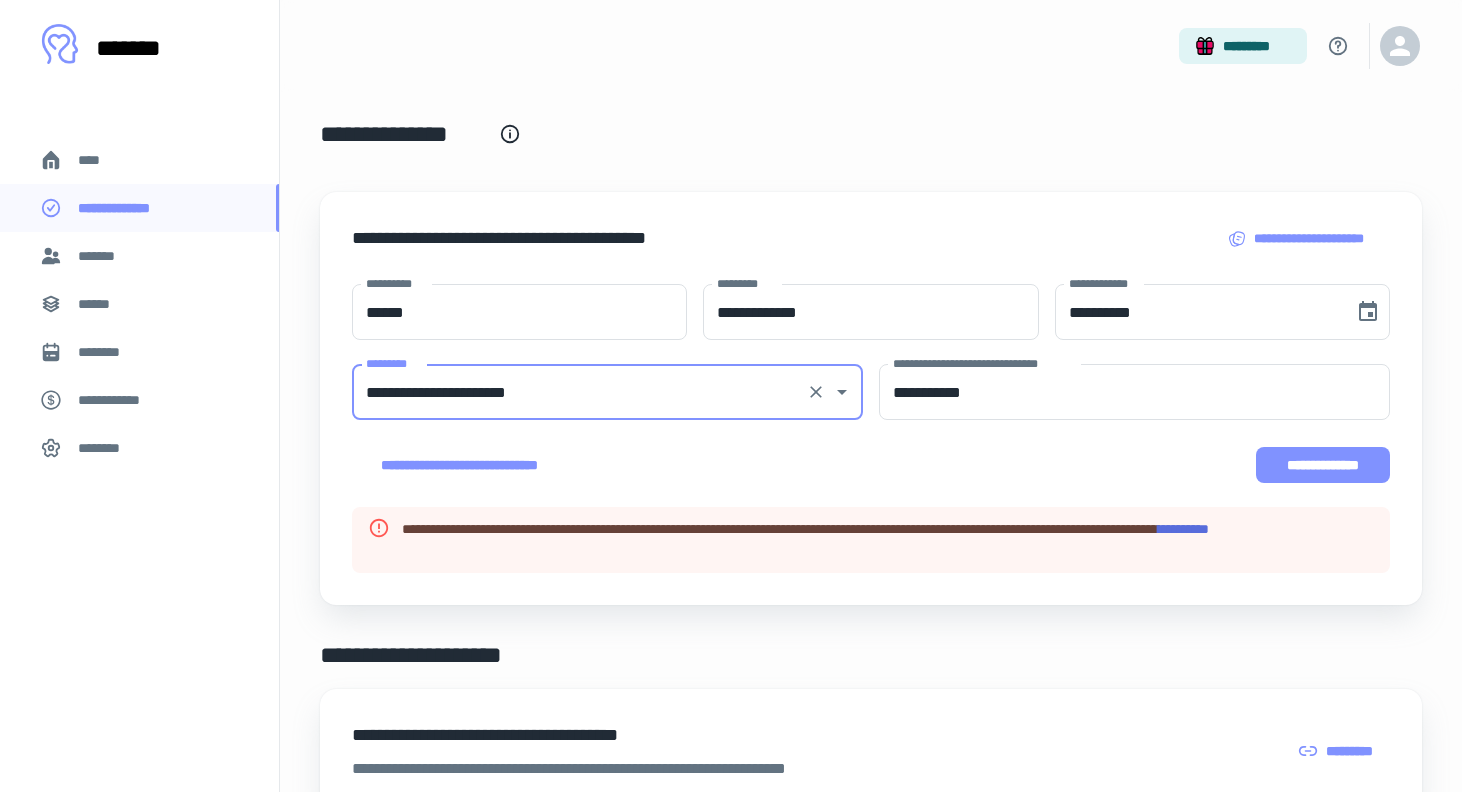 type on "**********" 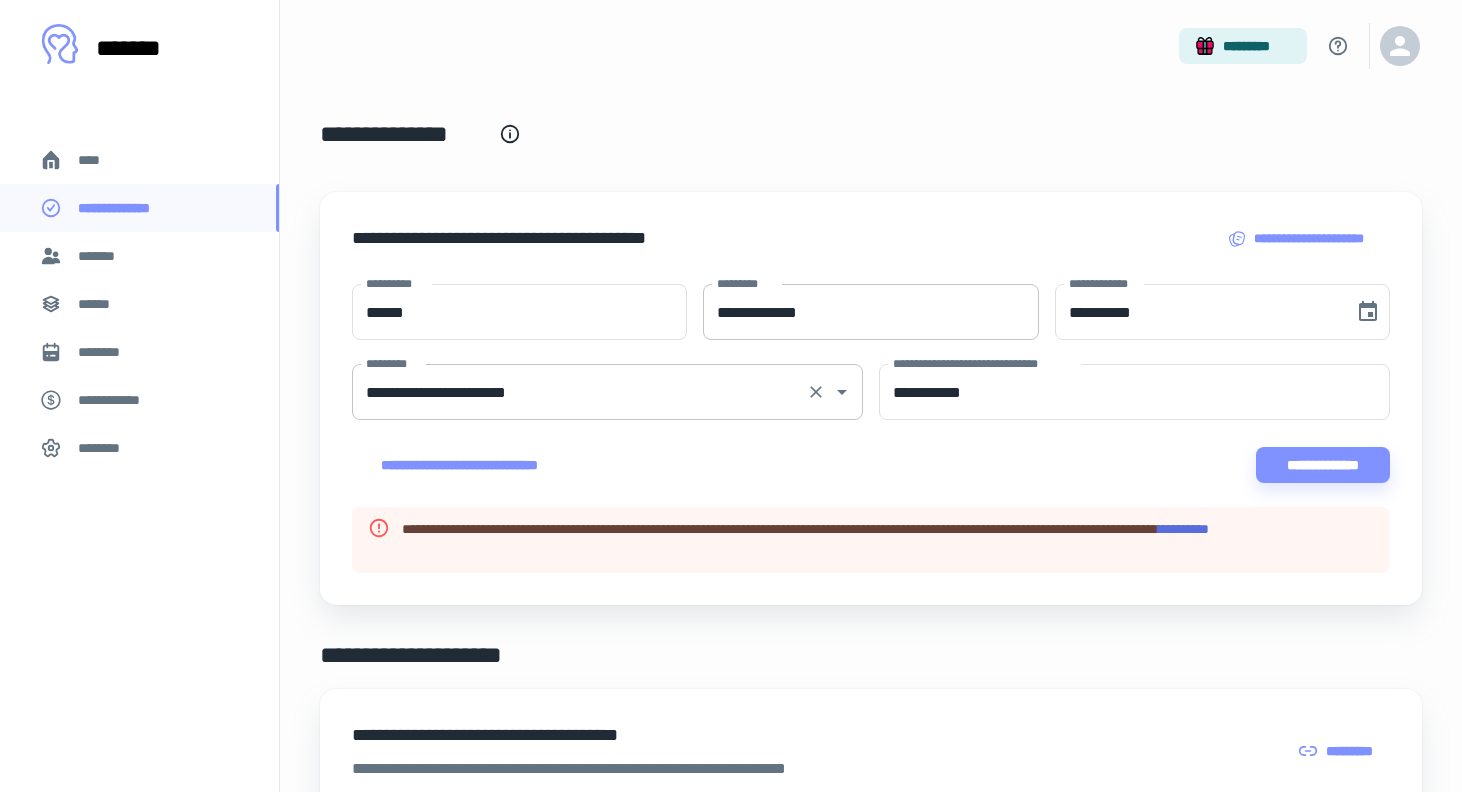 click on "**********" at bounding box center [870, 312] 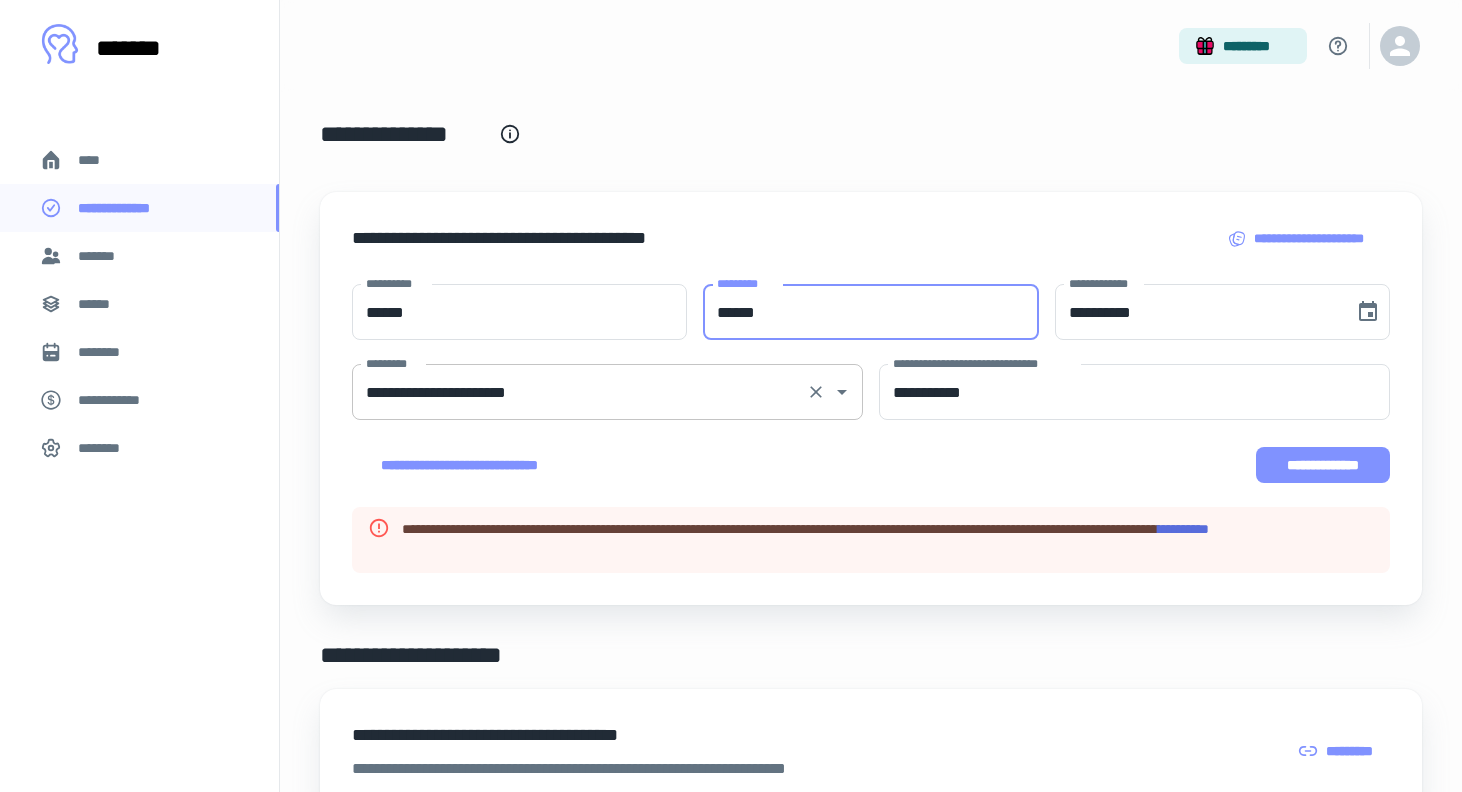 type on "******" 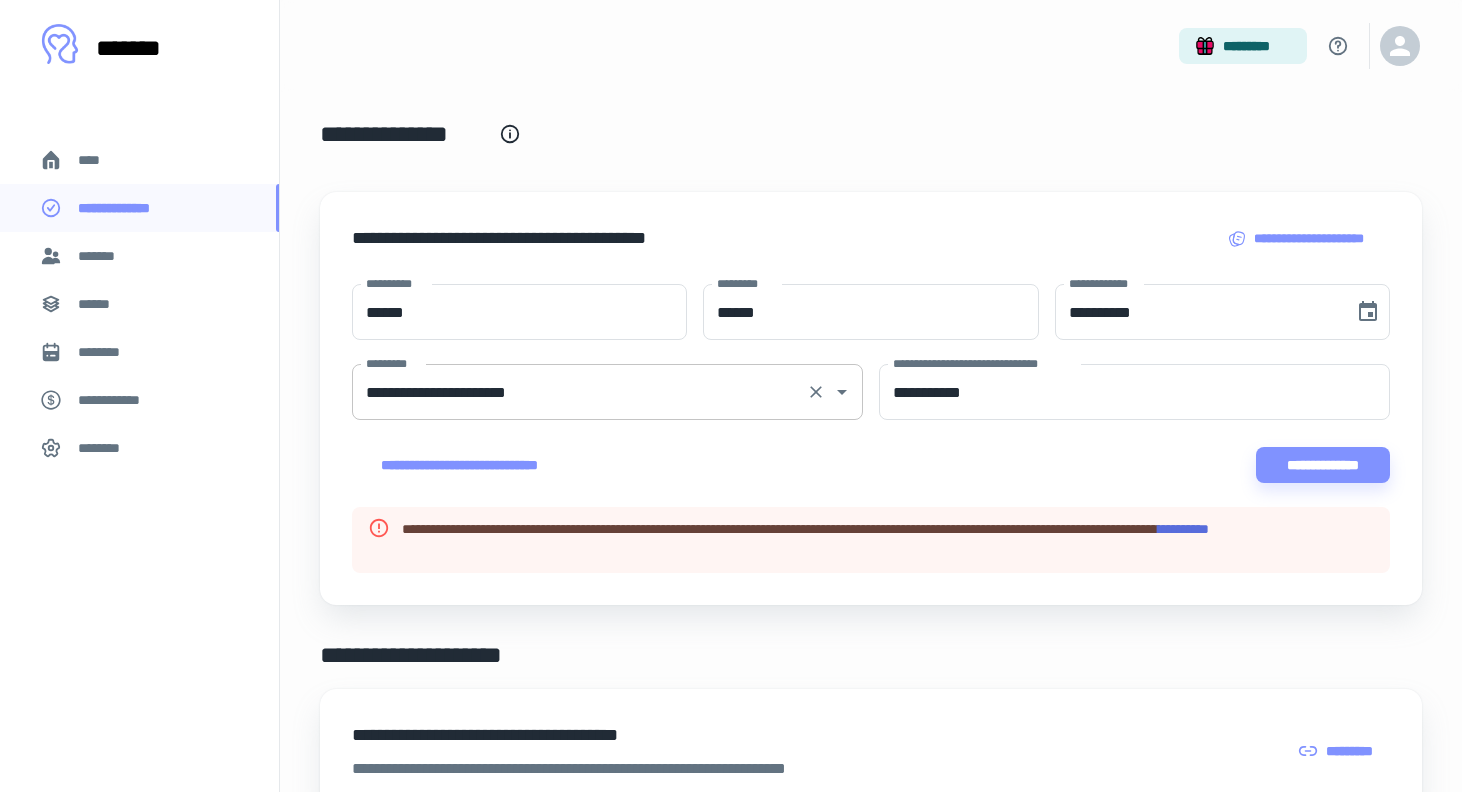 click on "**********" at bounding box center [579, 392] 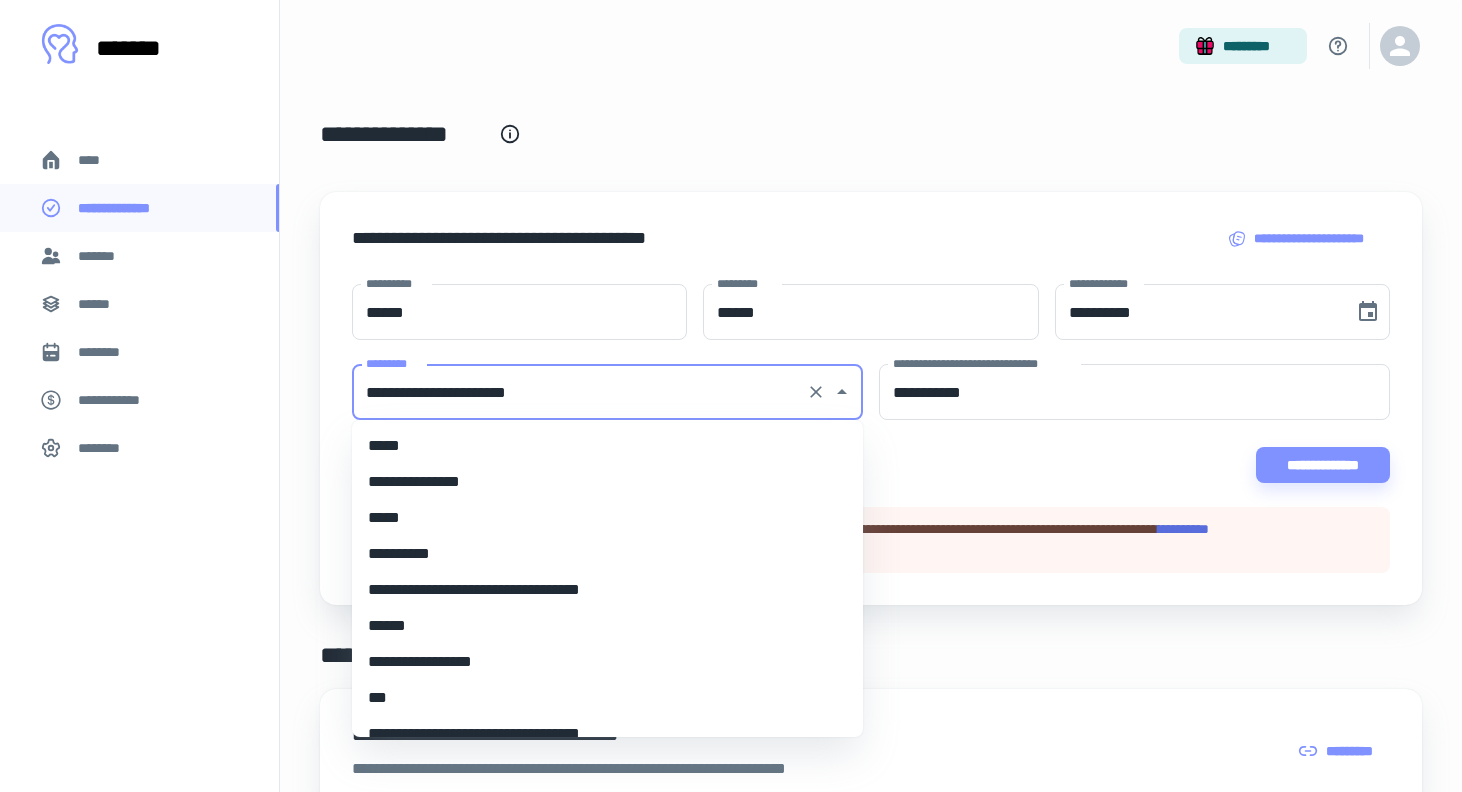scroll, scrollTop: 159, scrollLeft: 0, axis: vertical 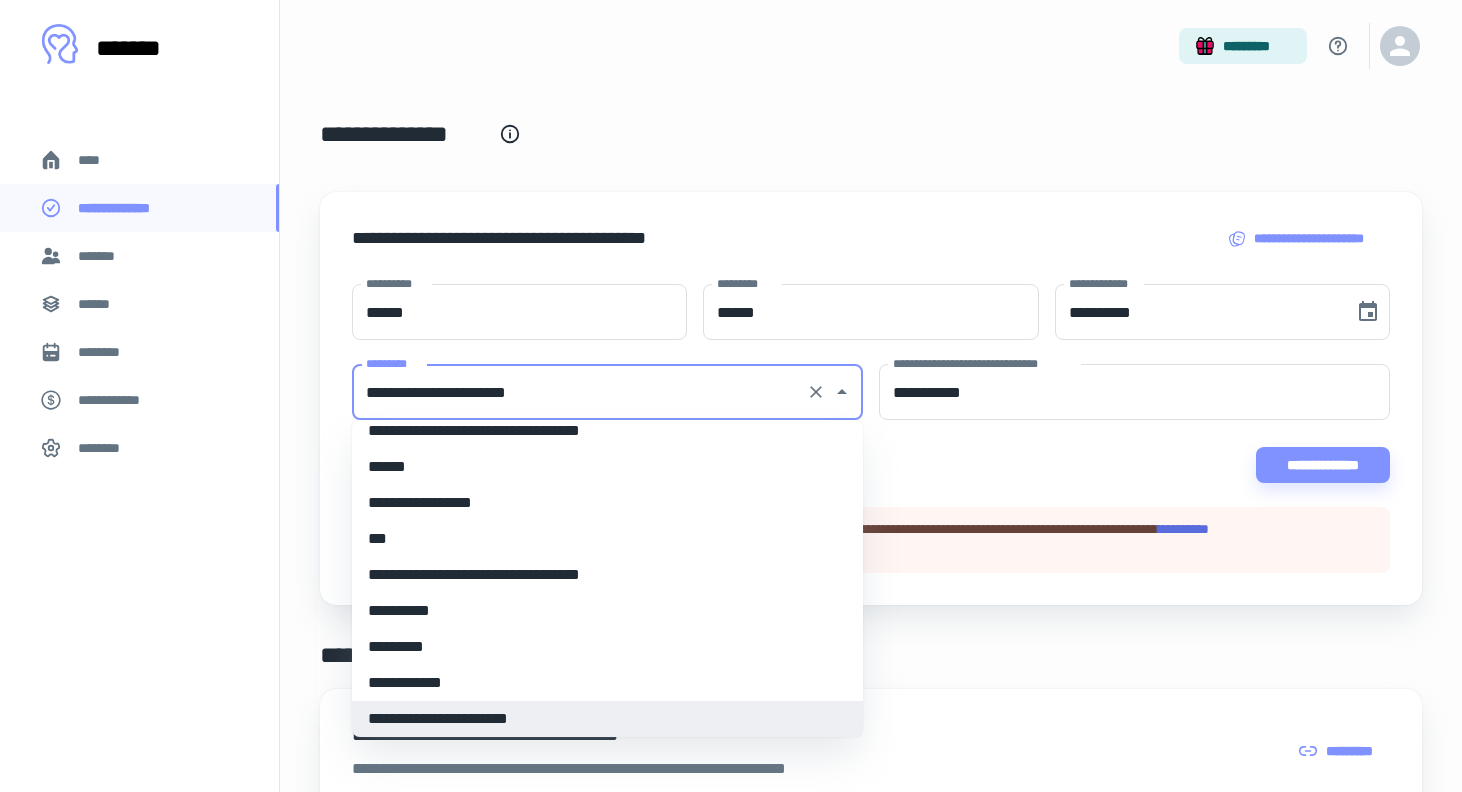 click on "**********" at bounding box center (579, 392) 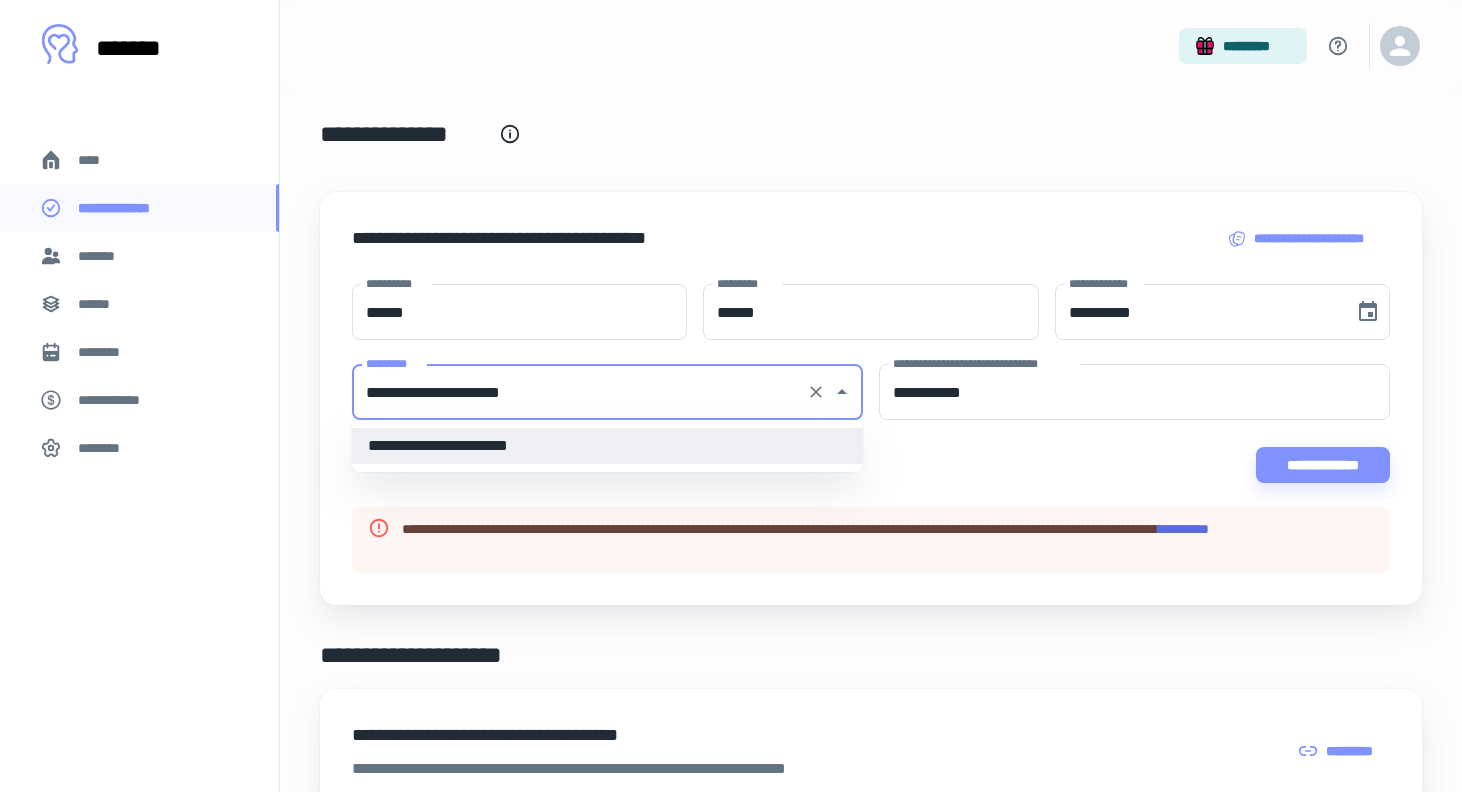 type on "**********" 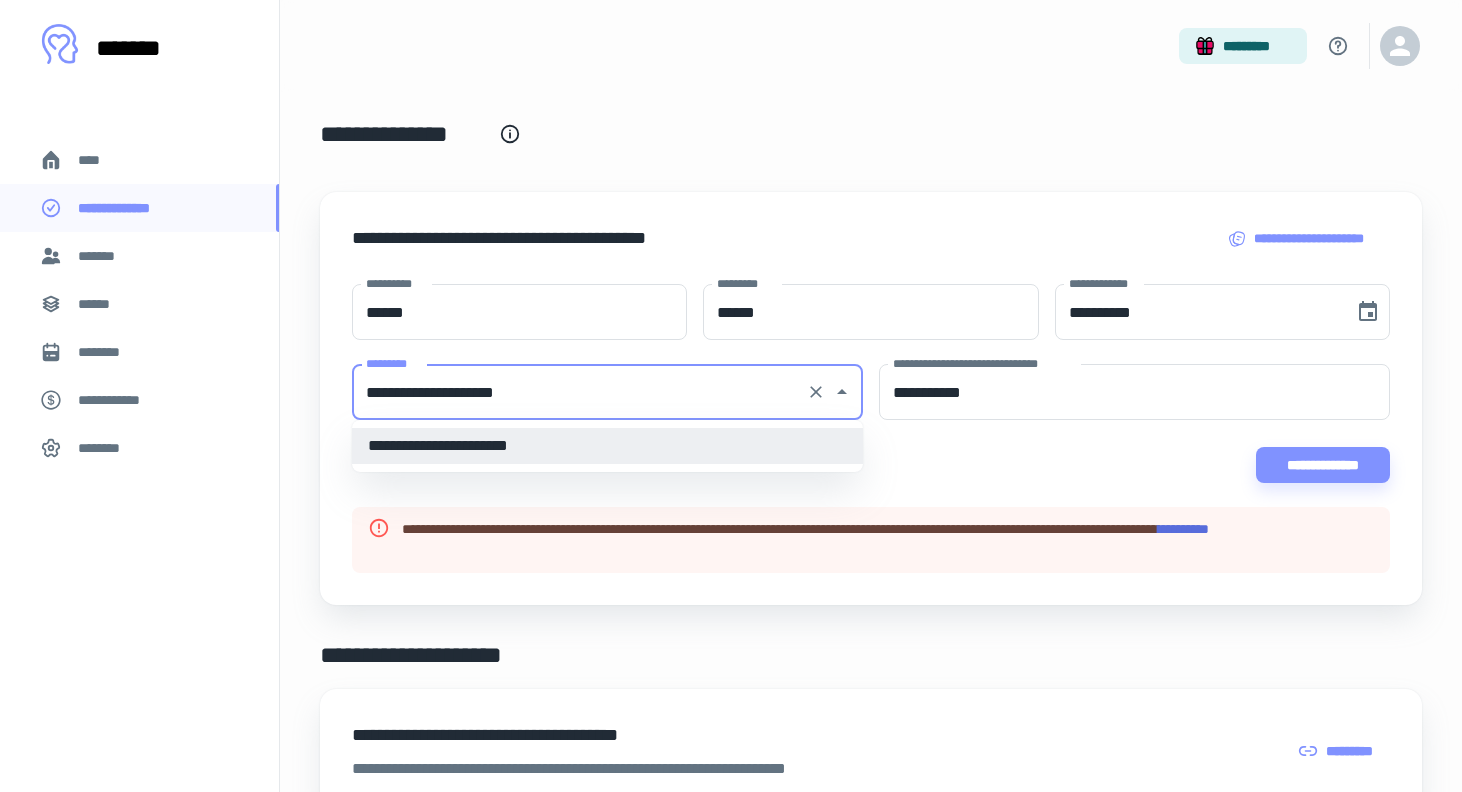 drag, startPoint x: 650, startPoint y: 408, endPoint x: 331, endPoint y: 386, distance: 319.75772 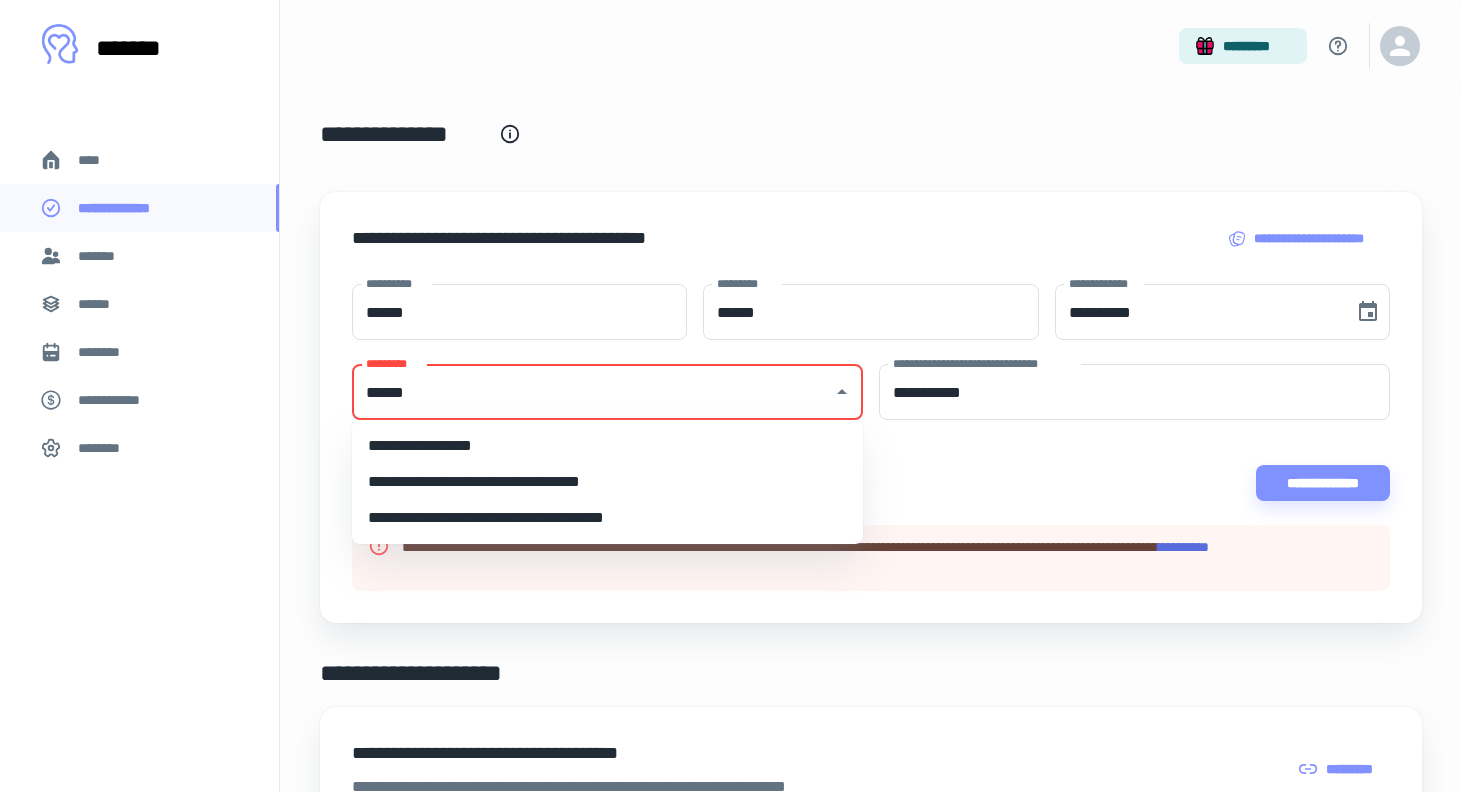click on "**********" at bounding box center (607, 446) 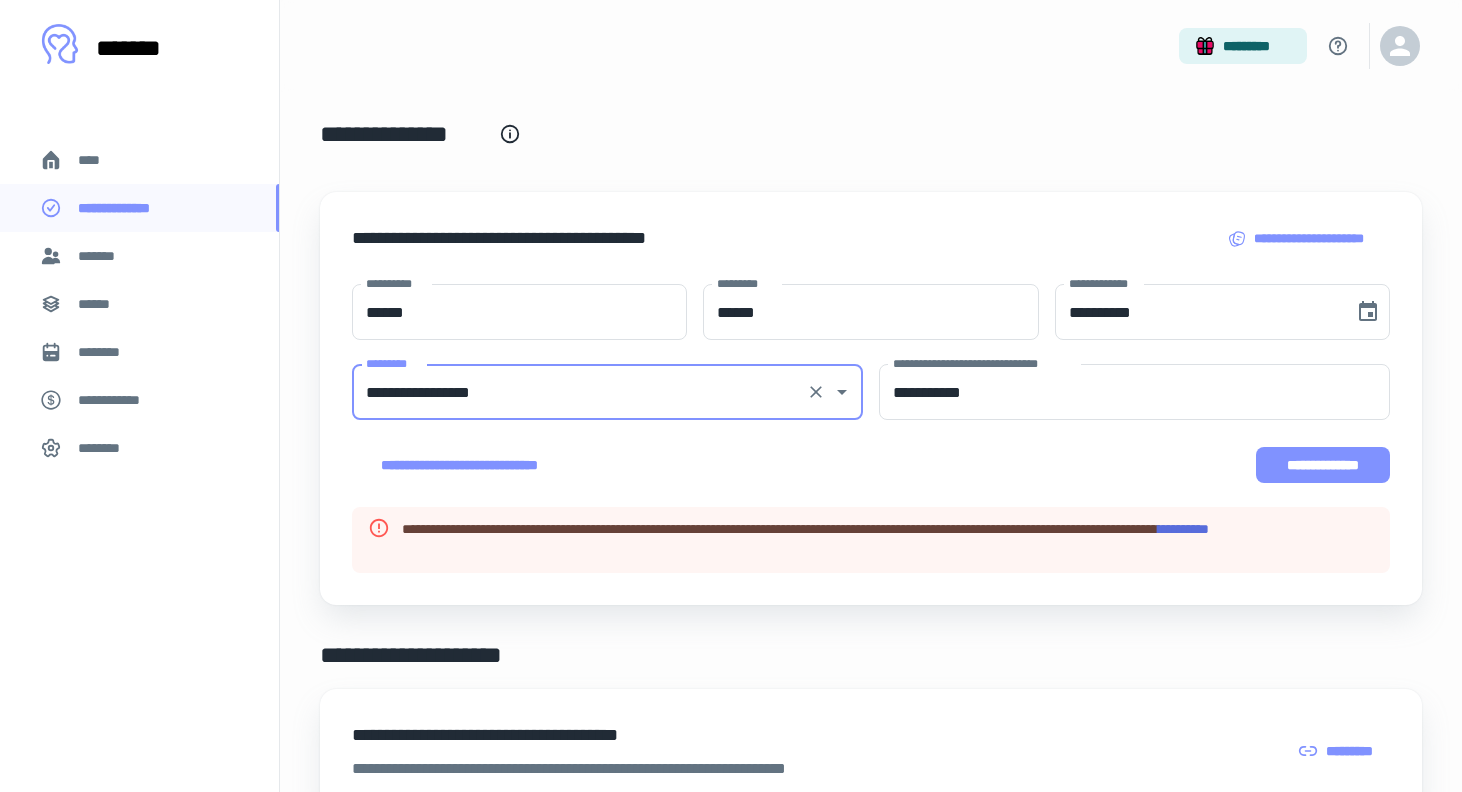 type on "**********" 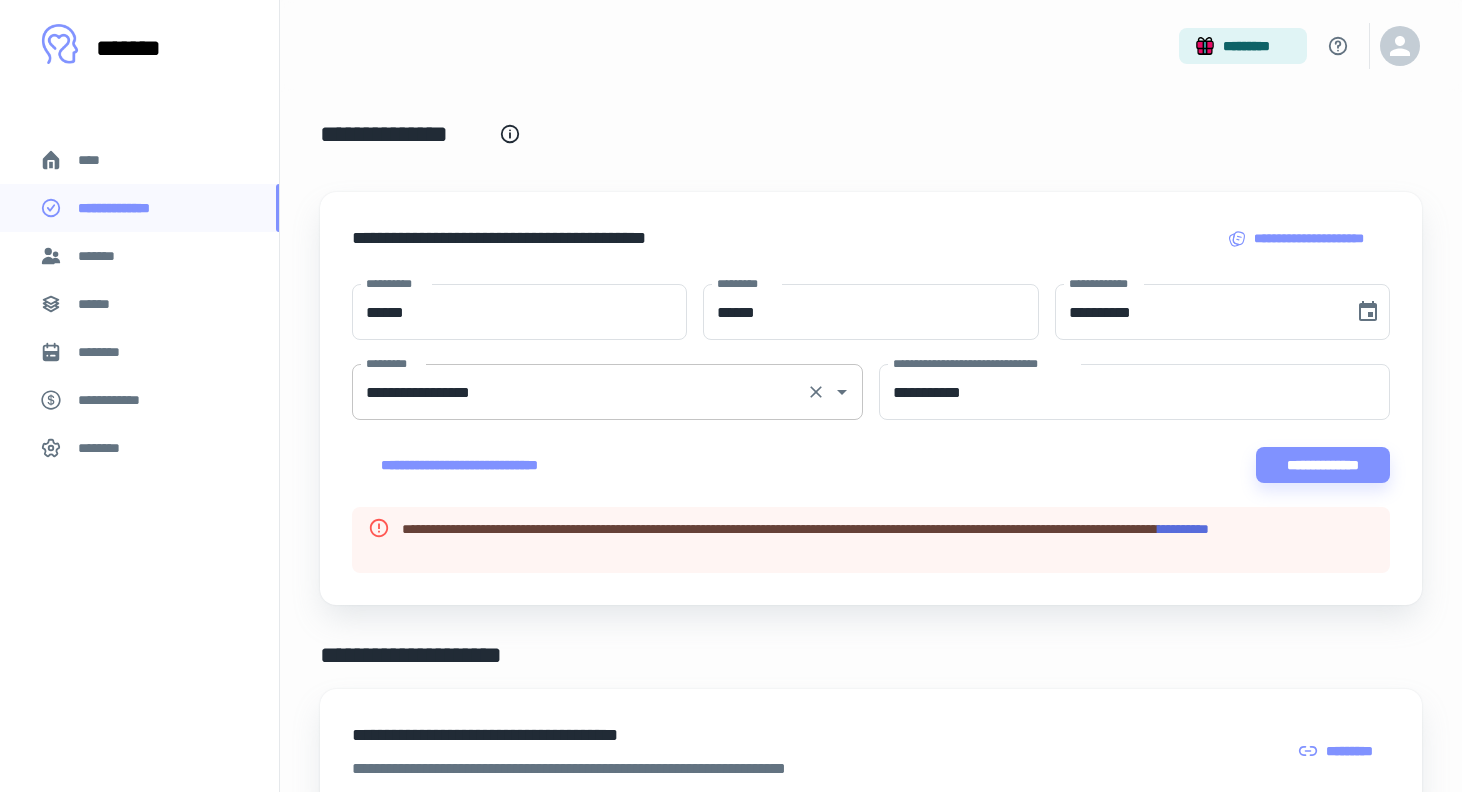 click on "**********" at bounding box center (579, 392) 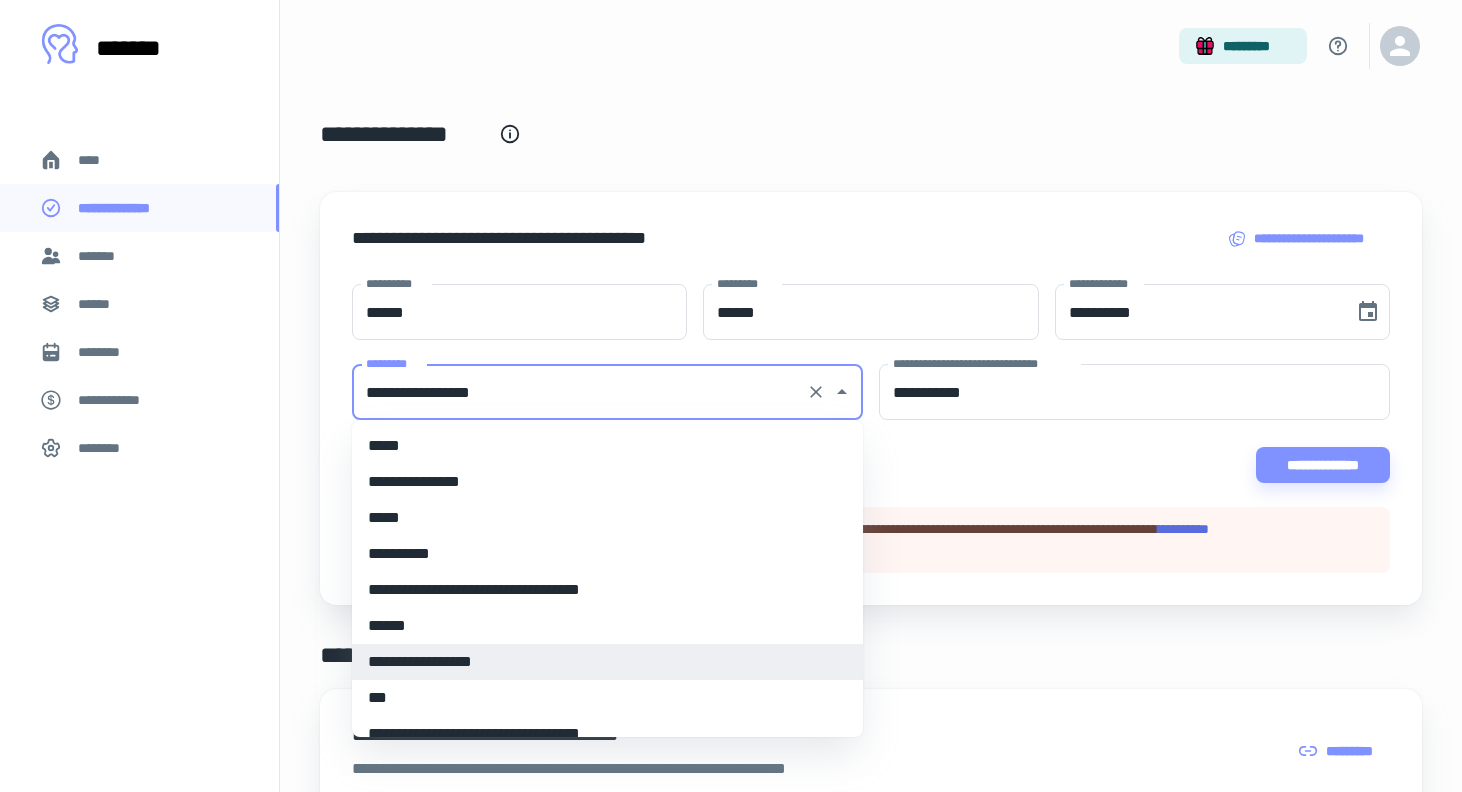 click on "**********" at bounding box center (607, 662) 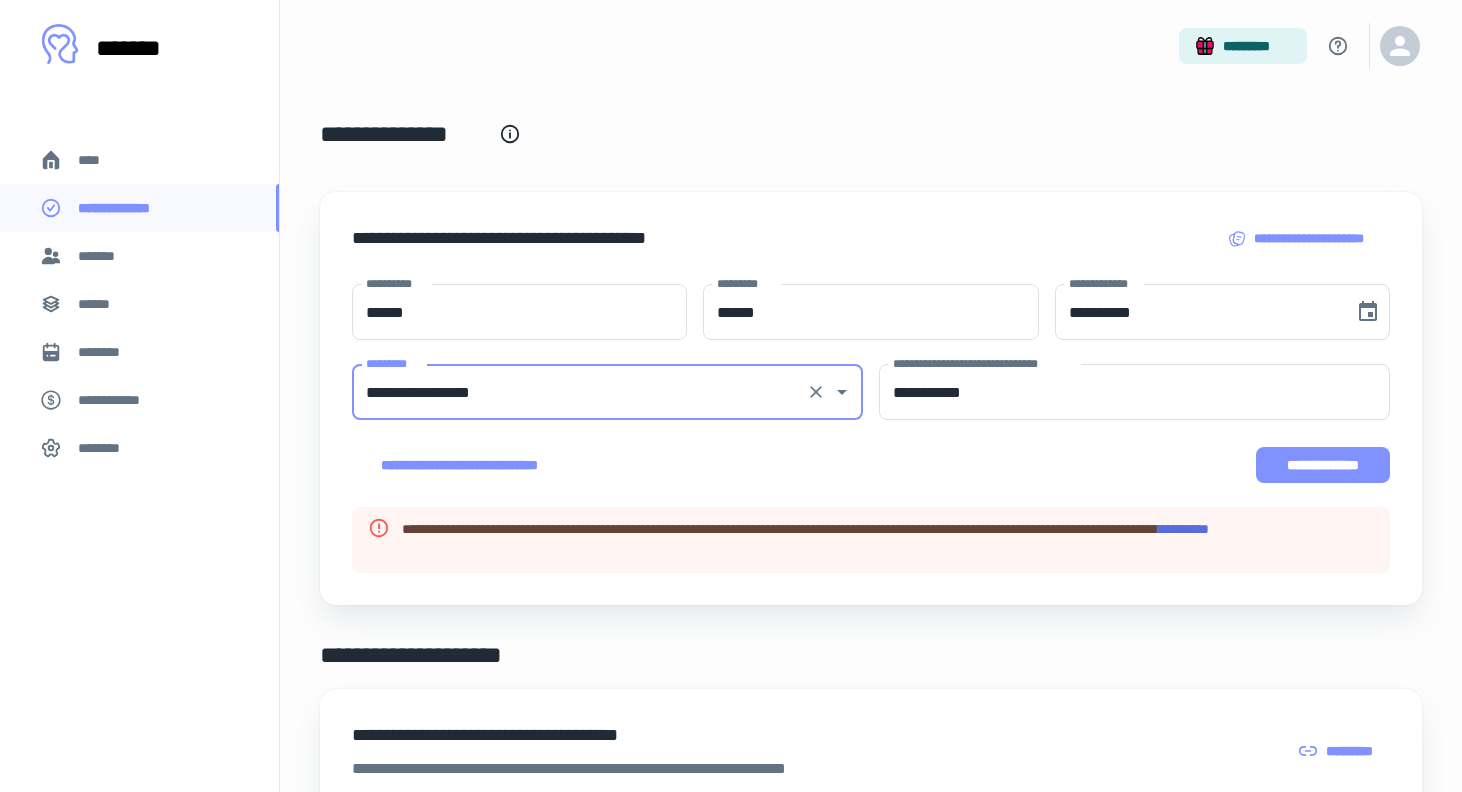 click on "**********" at bounding box center [1323, 465] 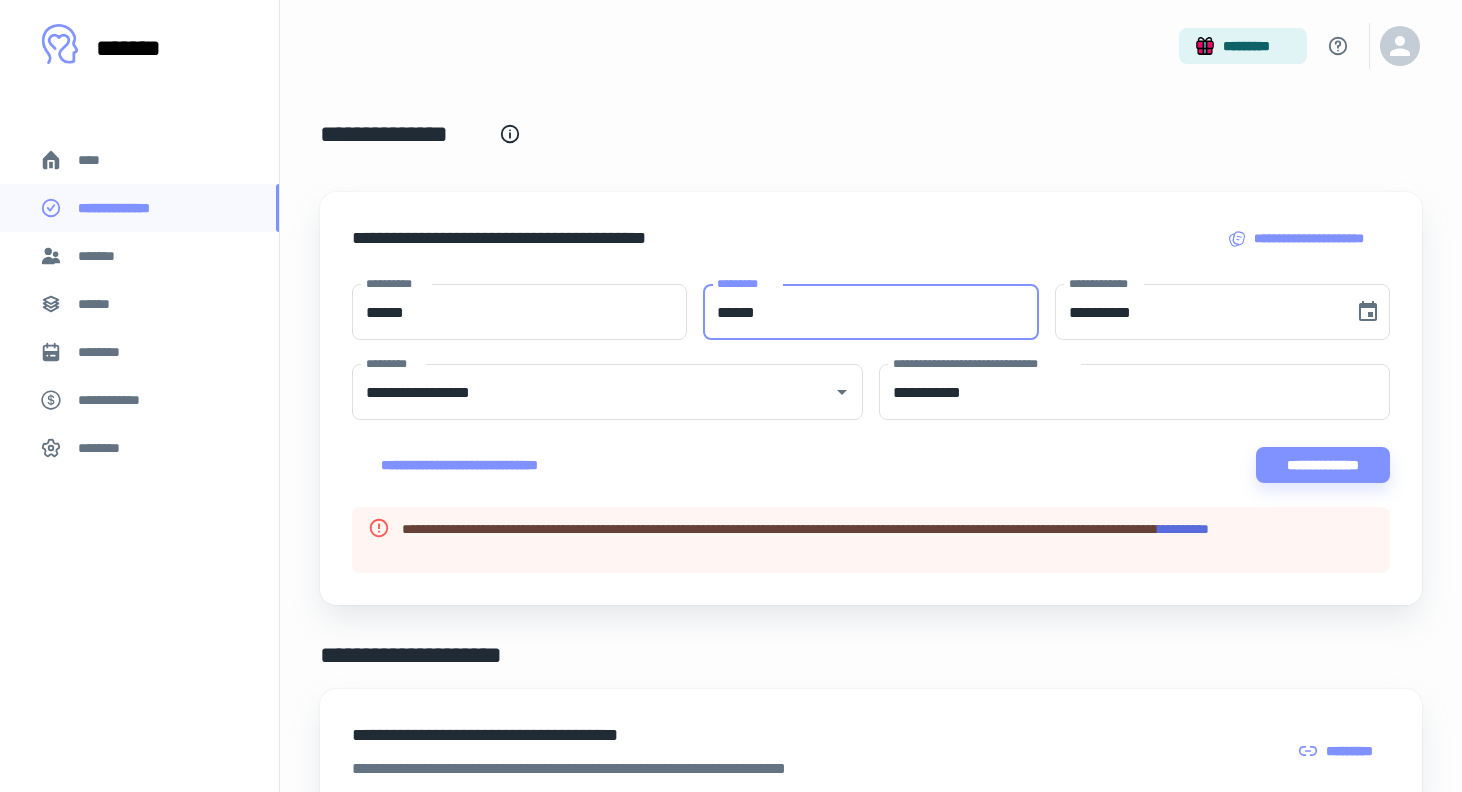 drag, startPoint x: 862, startPoint y: 320, endPoint x: 546, endPoint y: 256, distance: 322.4159 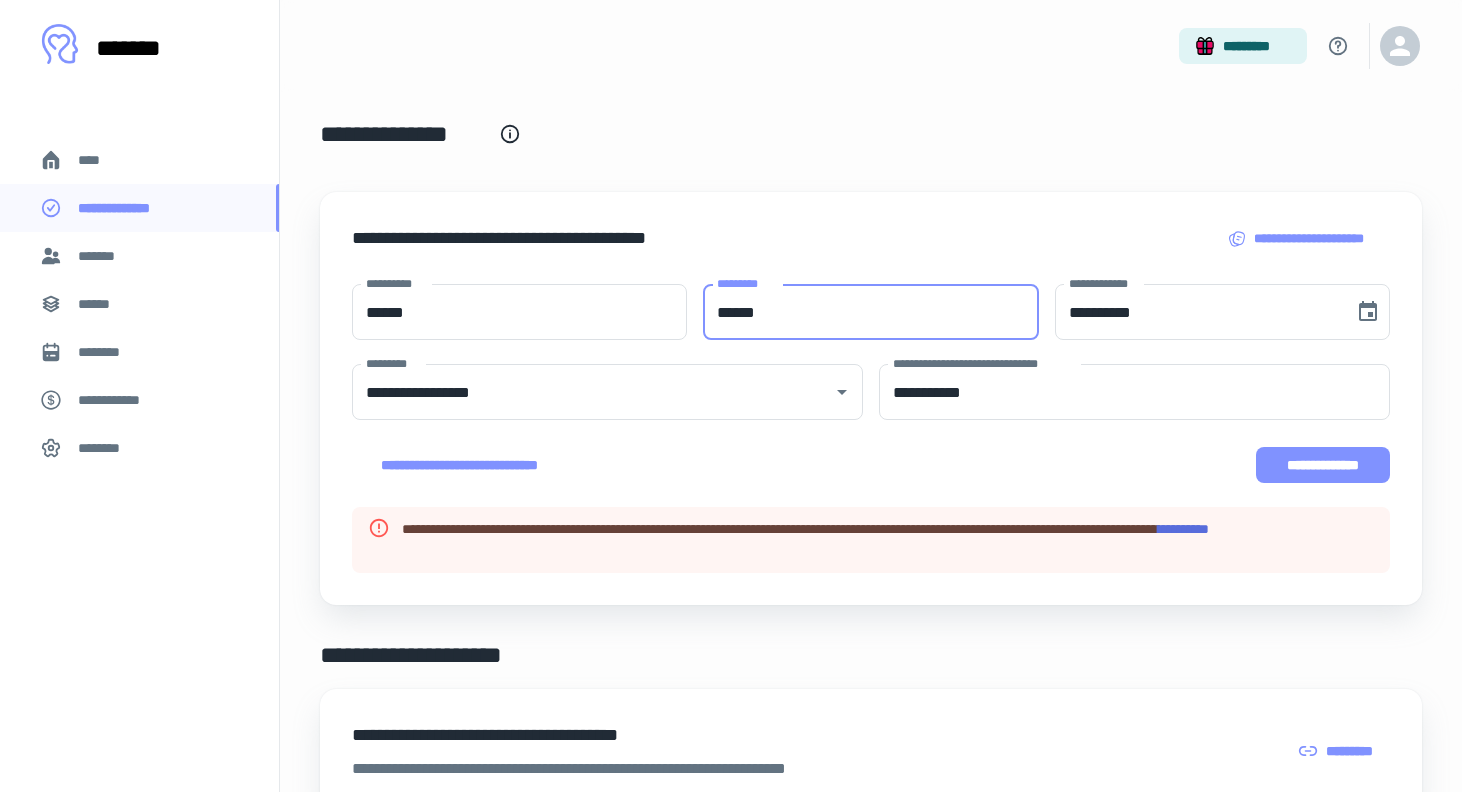 click on "**********" at bounding box center [1323, 465] 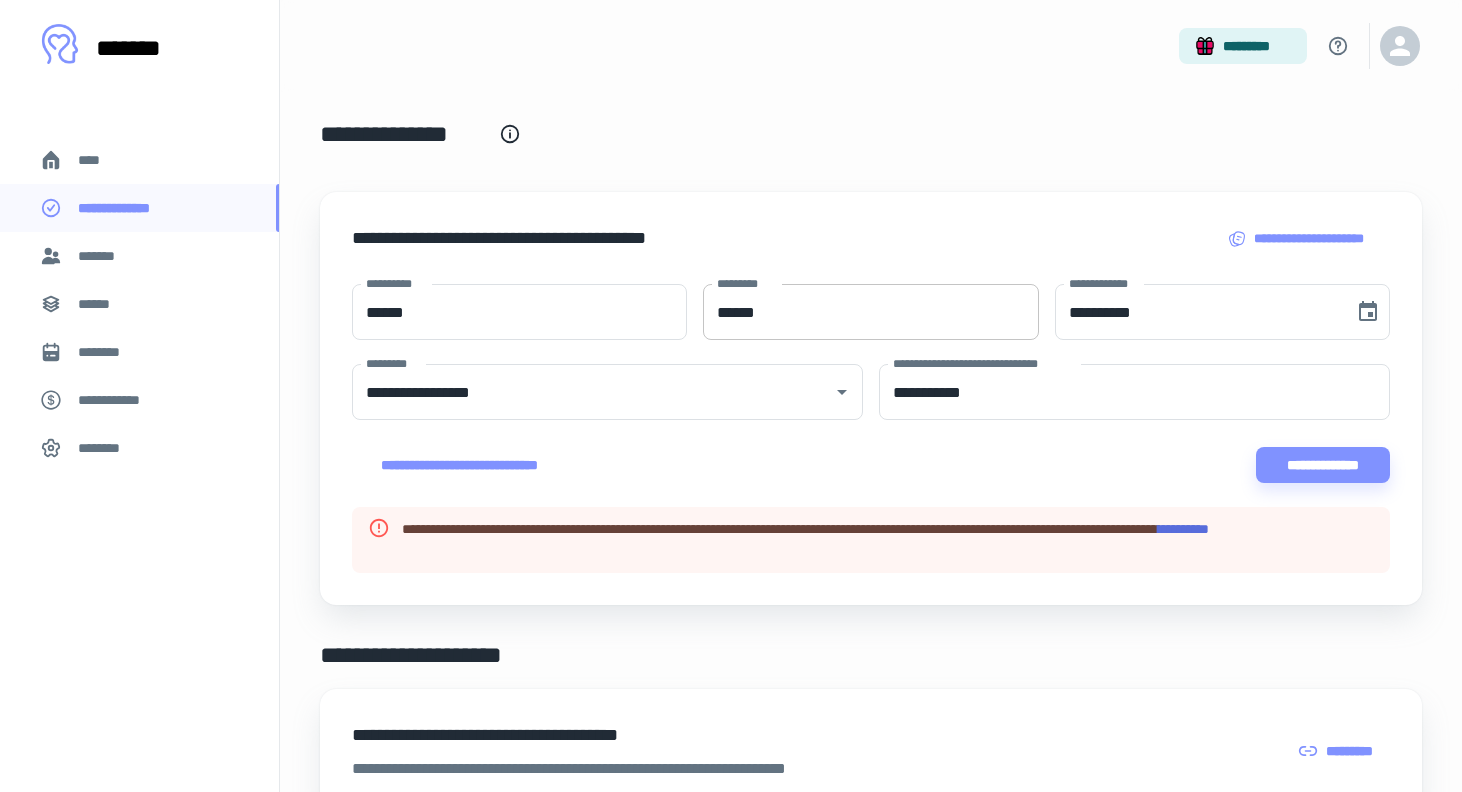 click on "******" at bounding box center [870, 312] 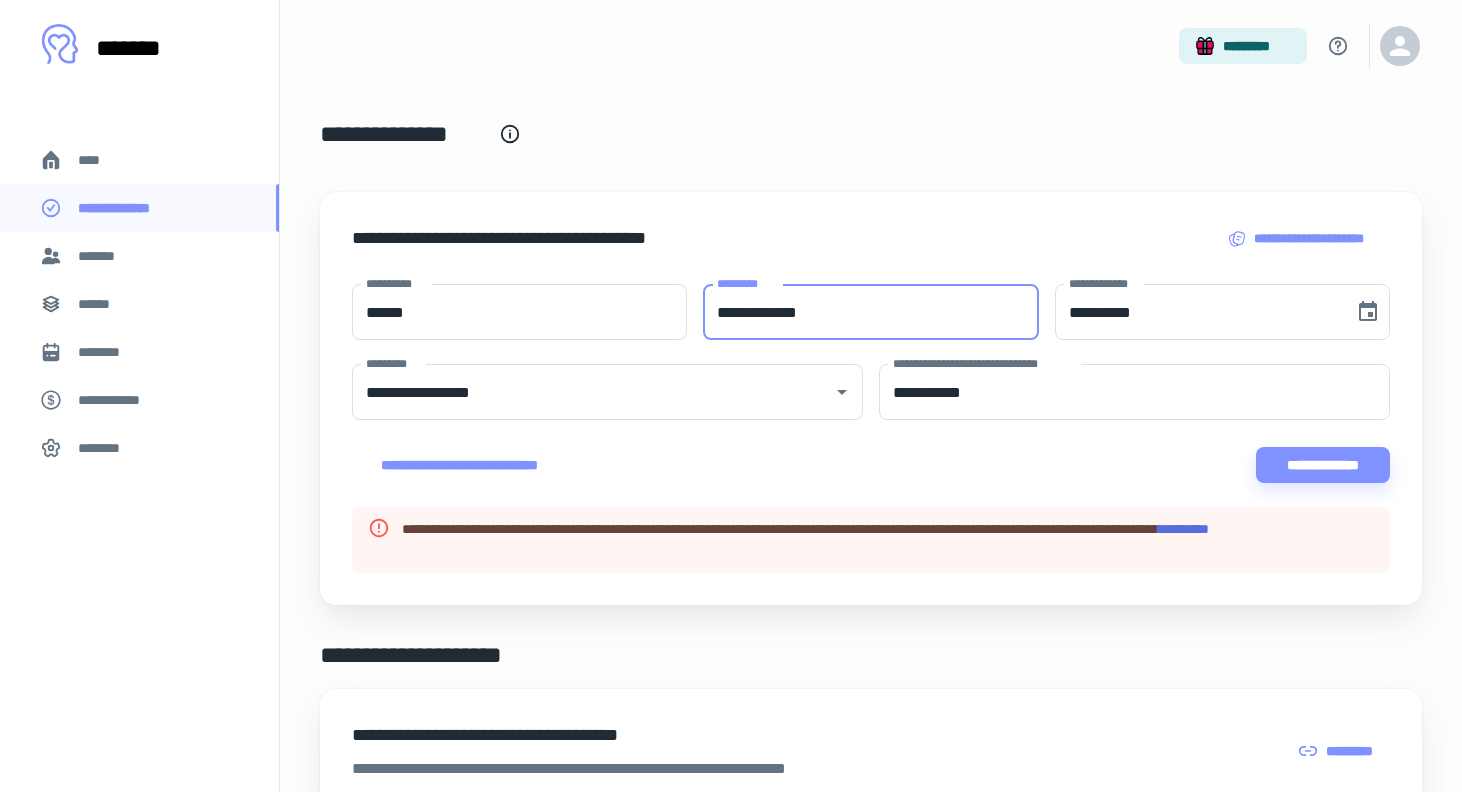 type on "**********" 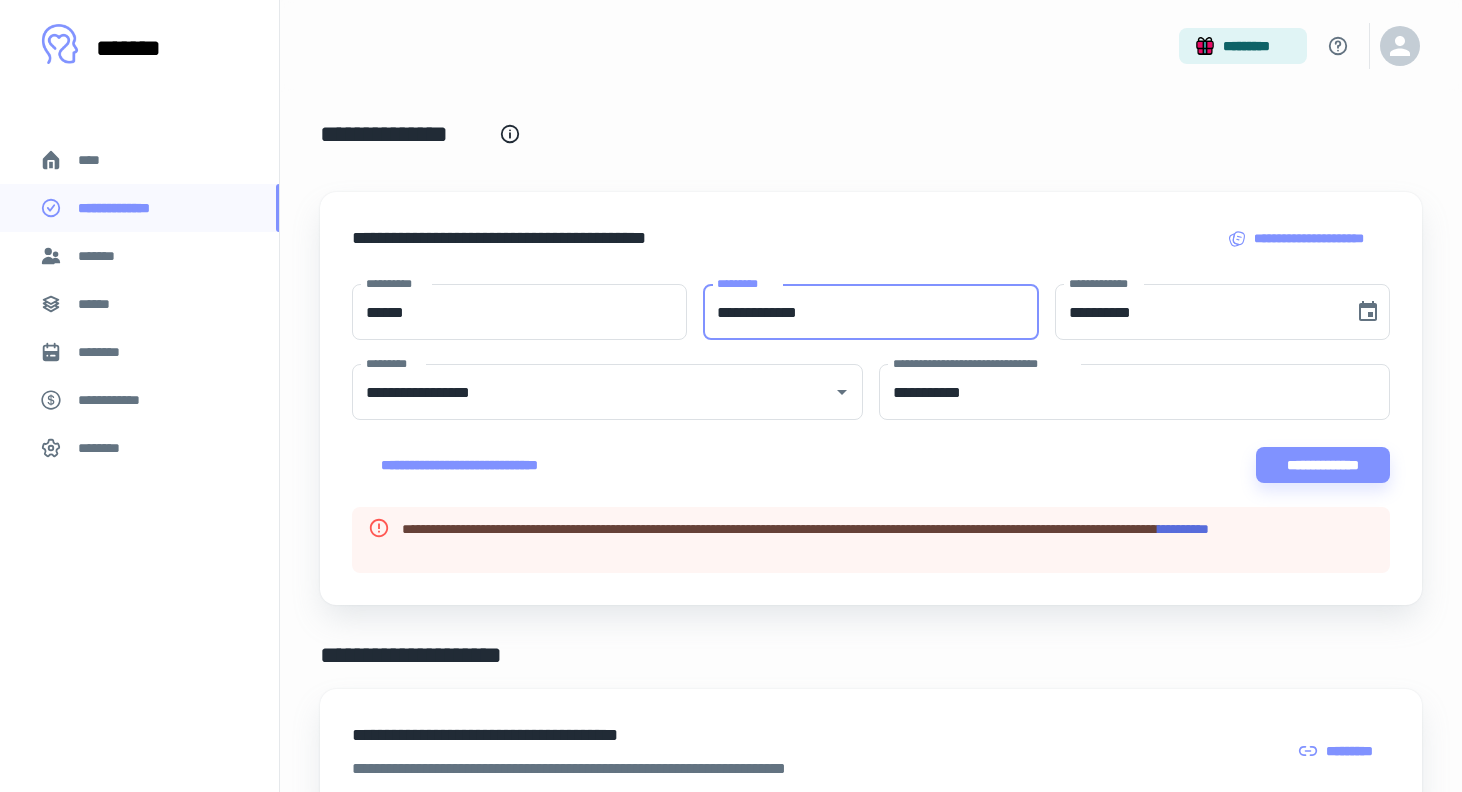 click on "**********" at bounding box center (1323, 465) 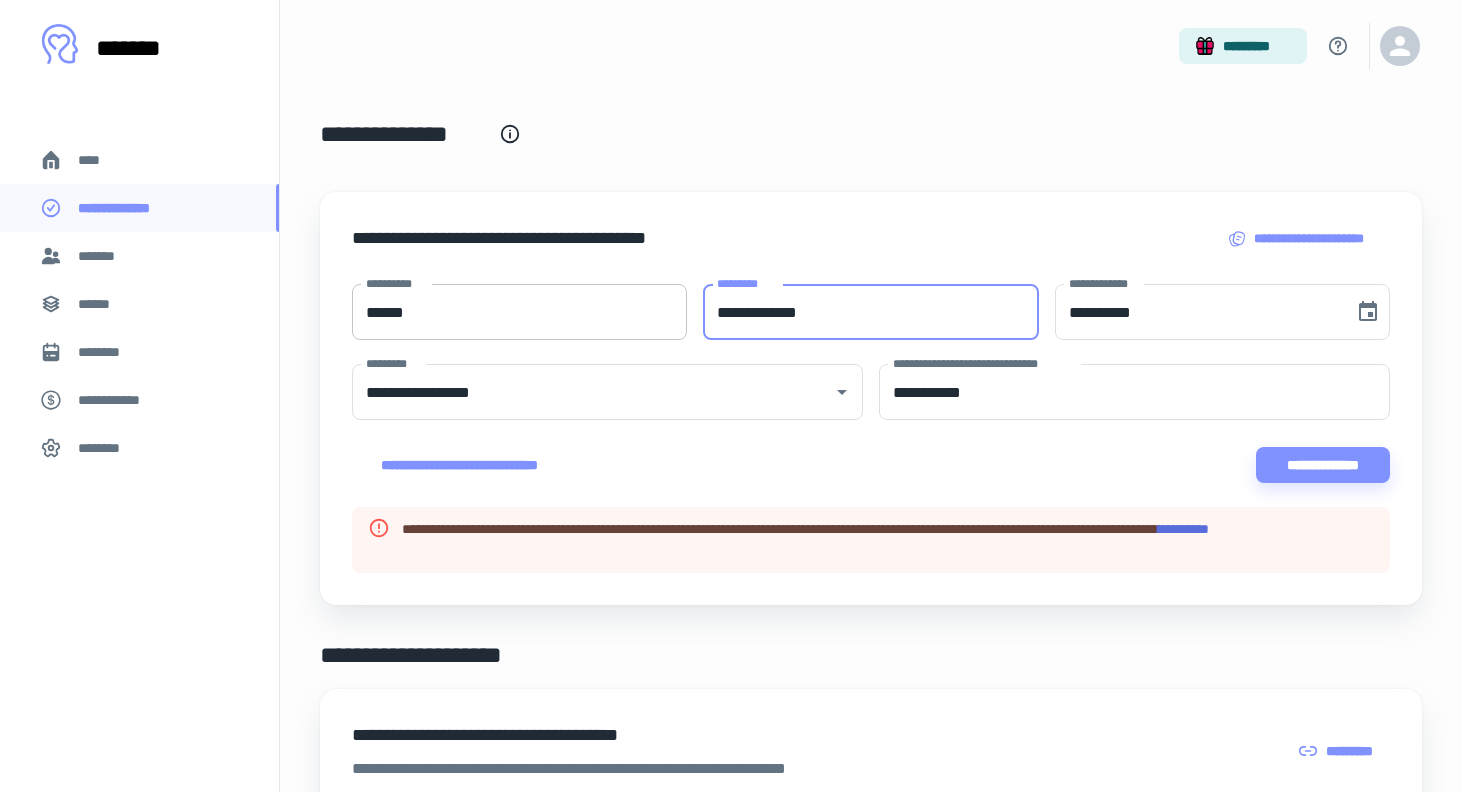 drag, startPoint x: 857, startPoint y: 322, endPoint x: 662, endPoint y: 307, distance: 195.57607 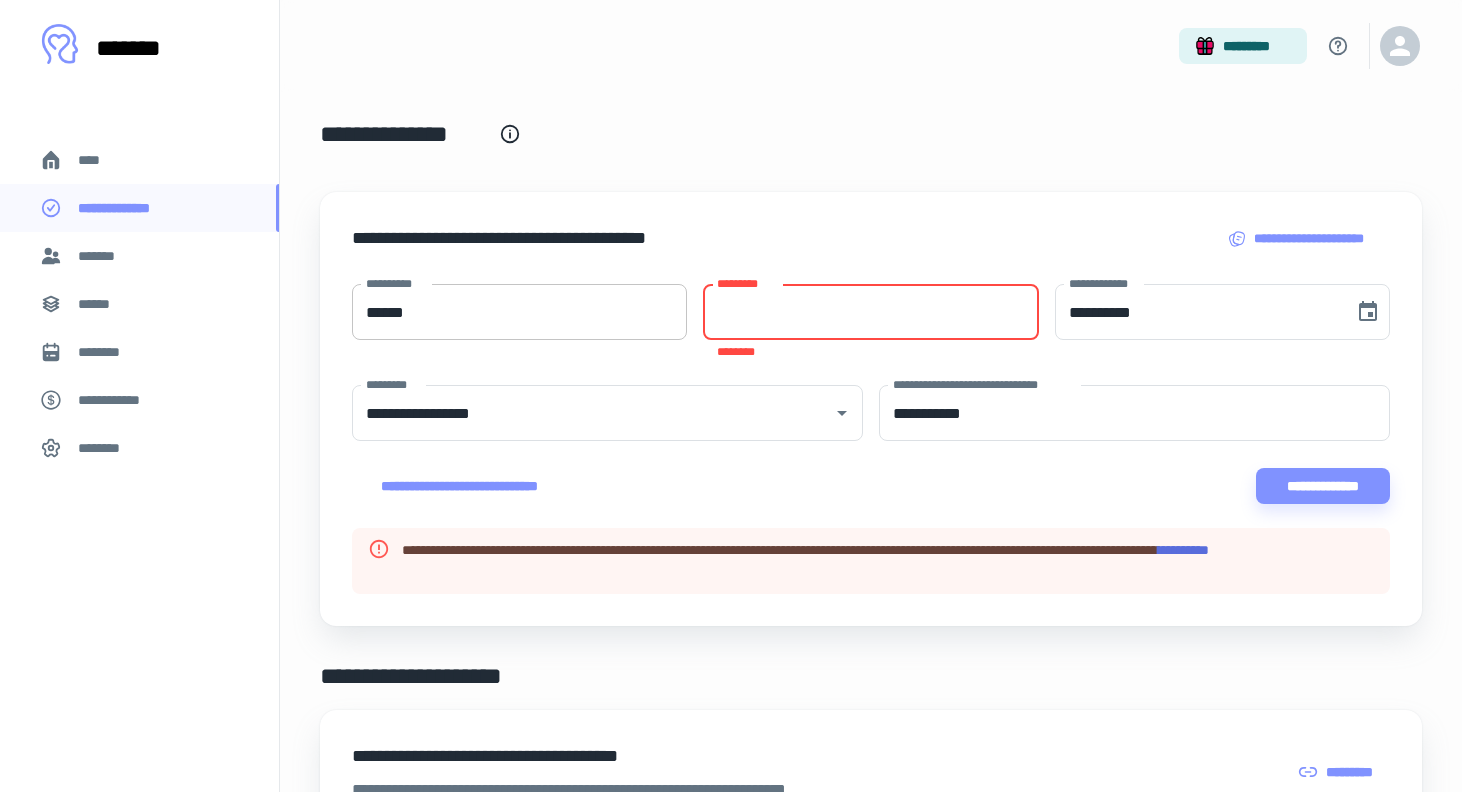 type 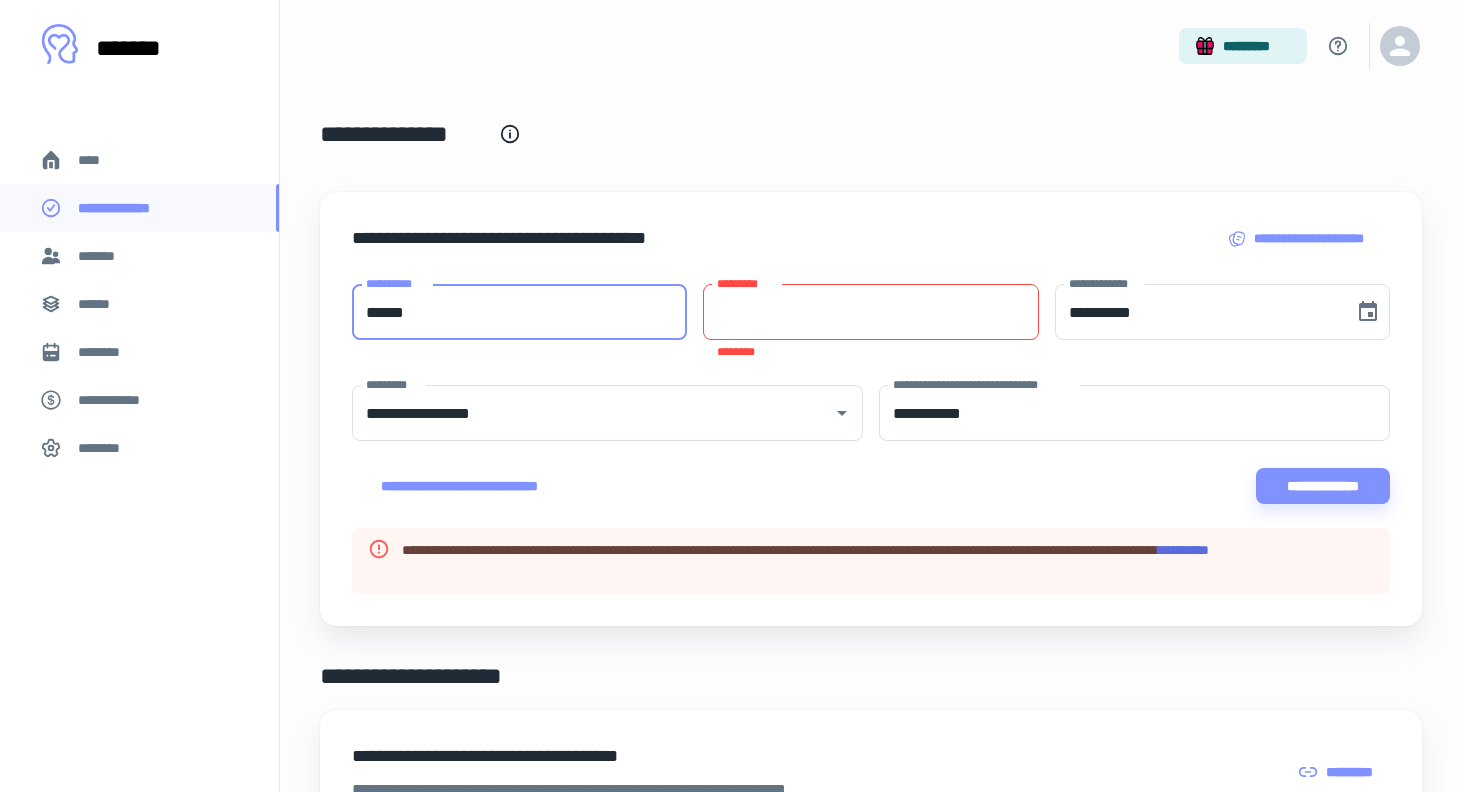 drag, startPoint x: 579, startPoint y: 321, endPoint x: 402, endPoint y: 278, distance: 182.14828 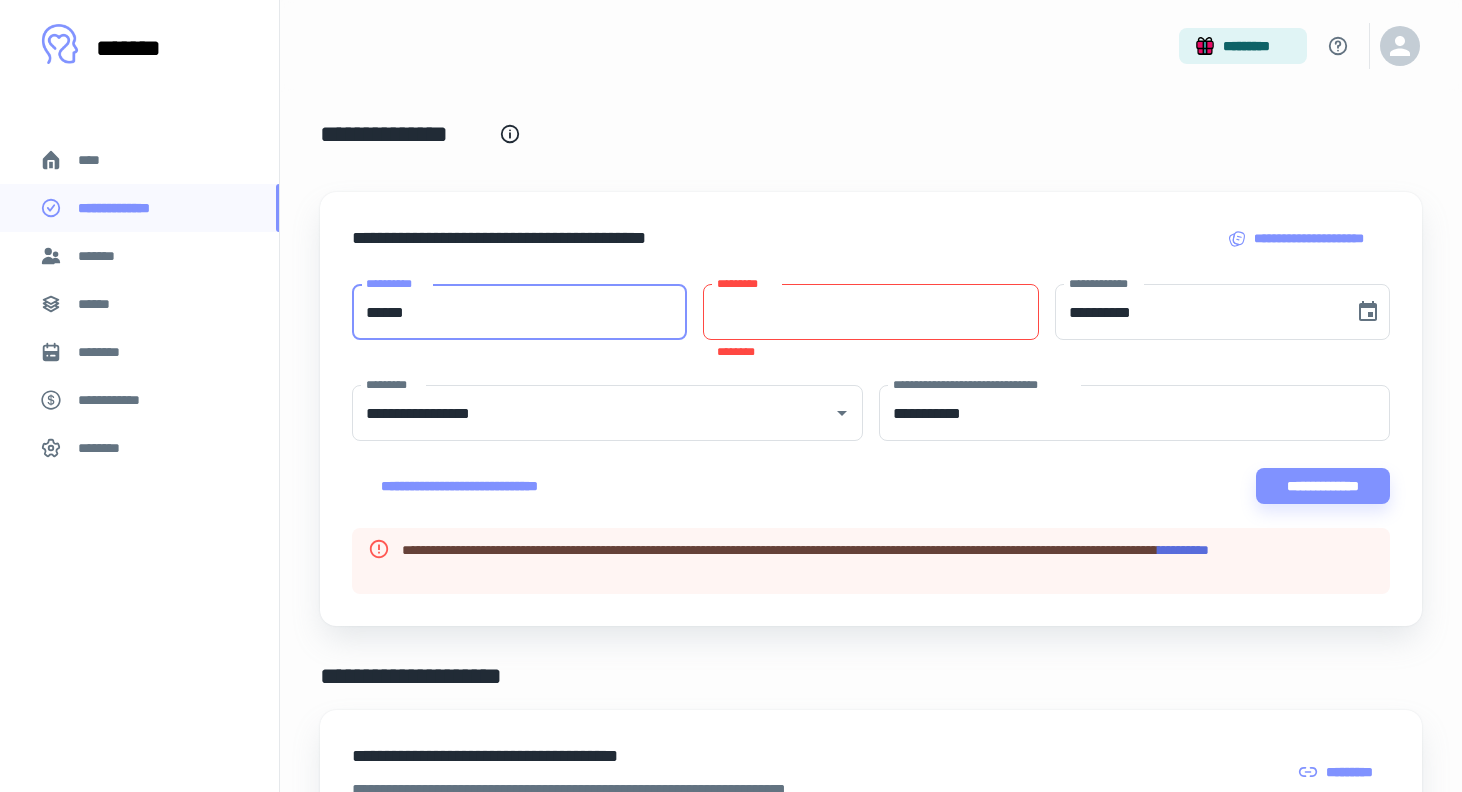 type on "******" 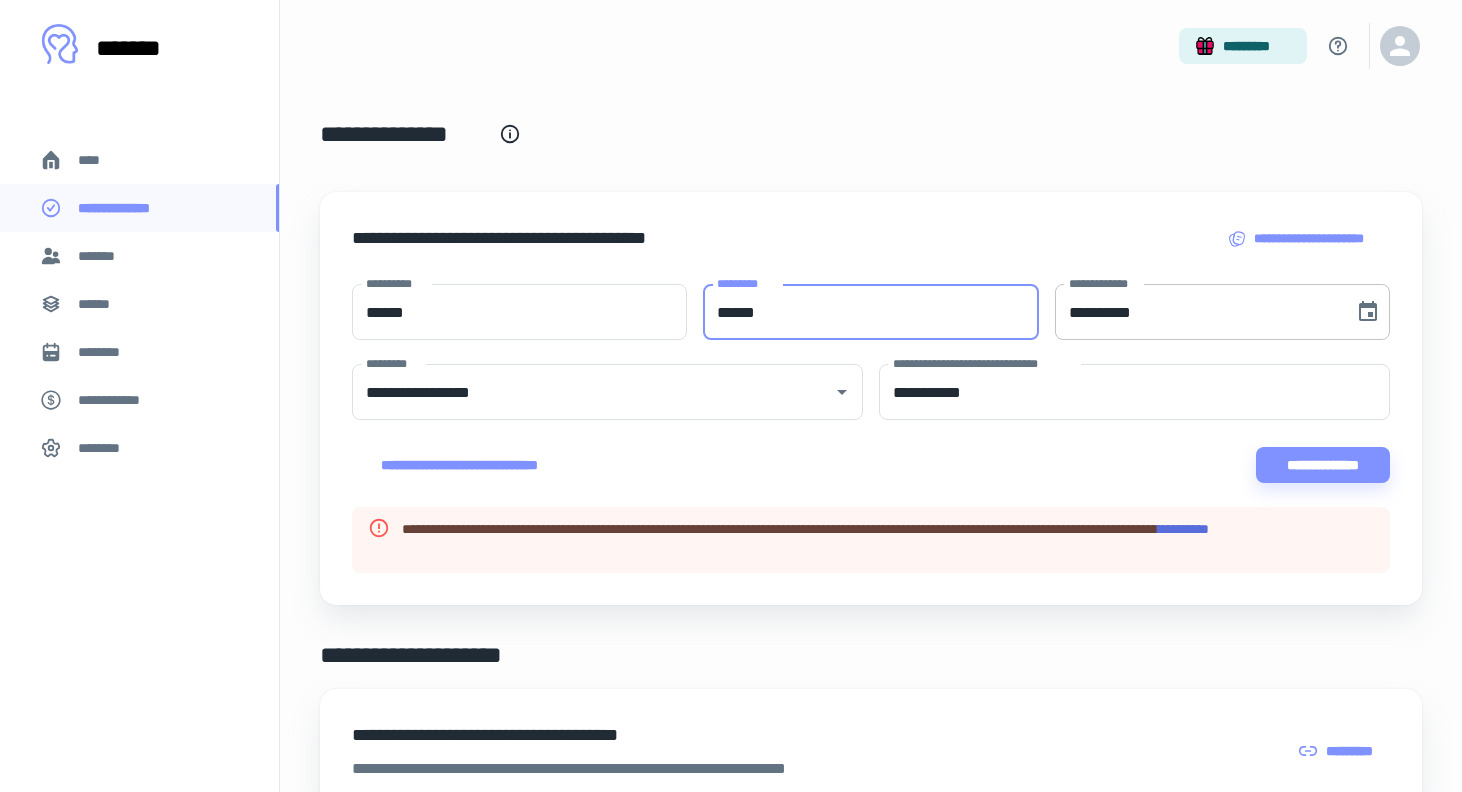 type on "******" 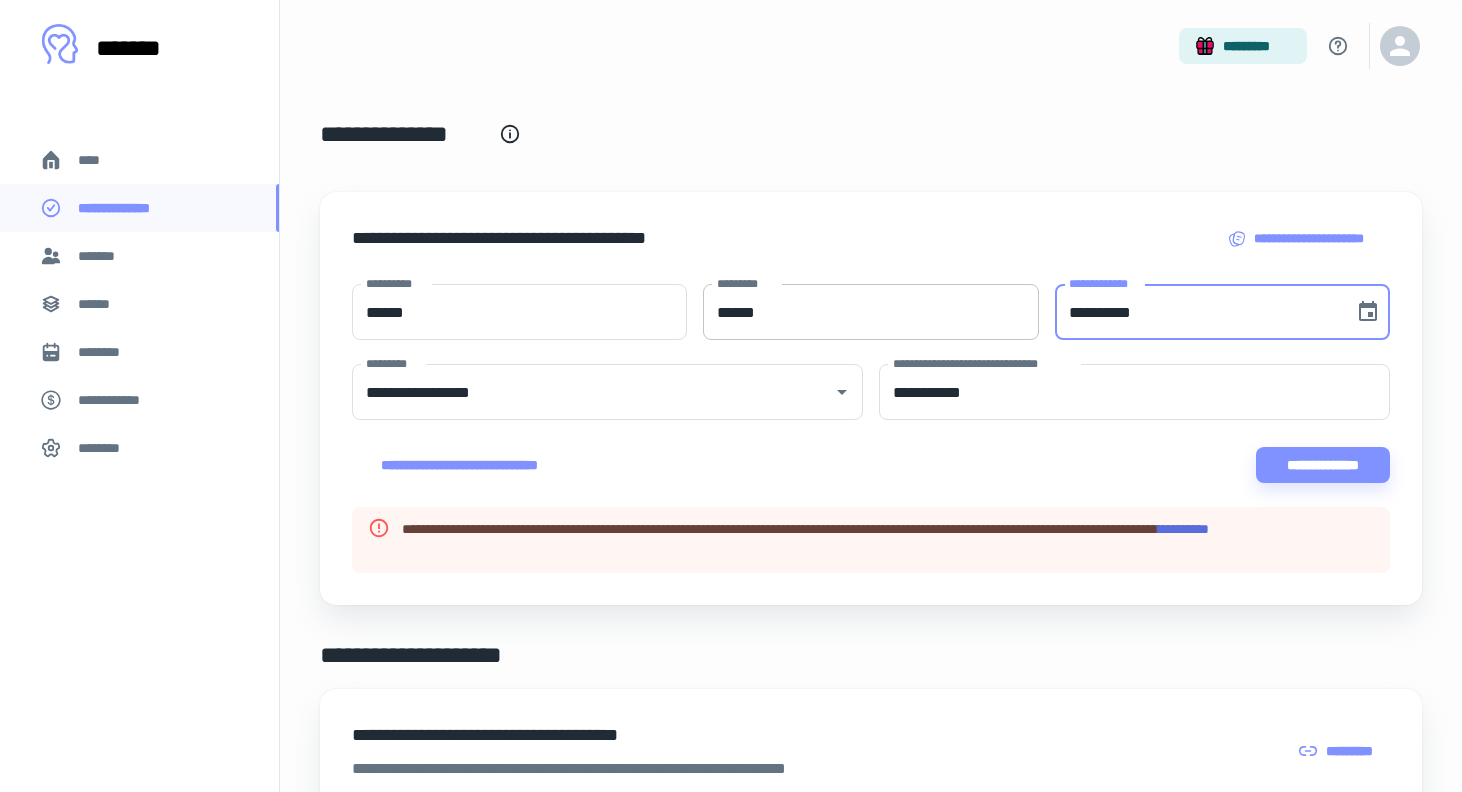 drag, startPoint x: 1186, startPoint y: 313, endPoint x: 1016, endPoint y: 296, distance: 170.84789 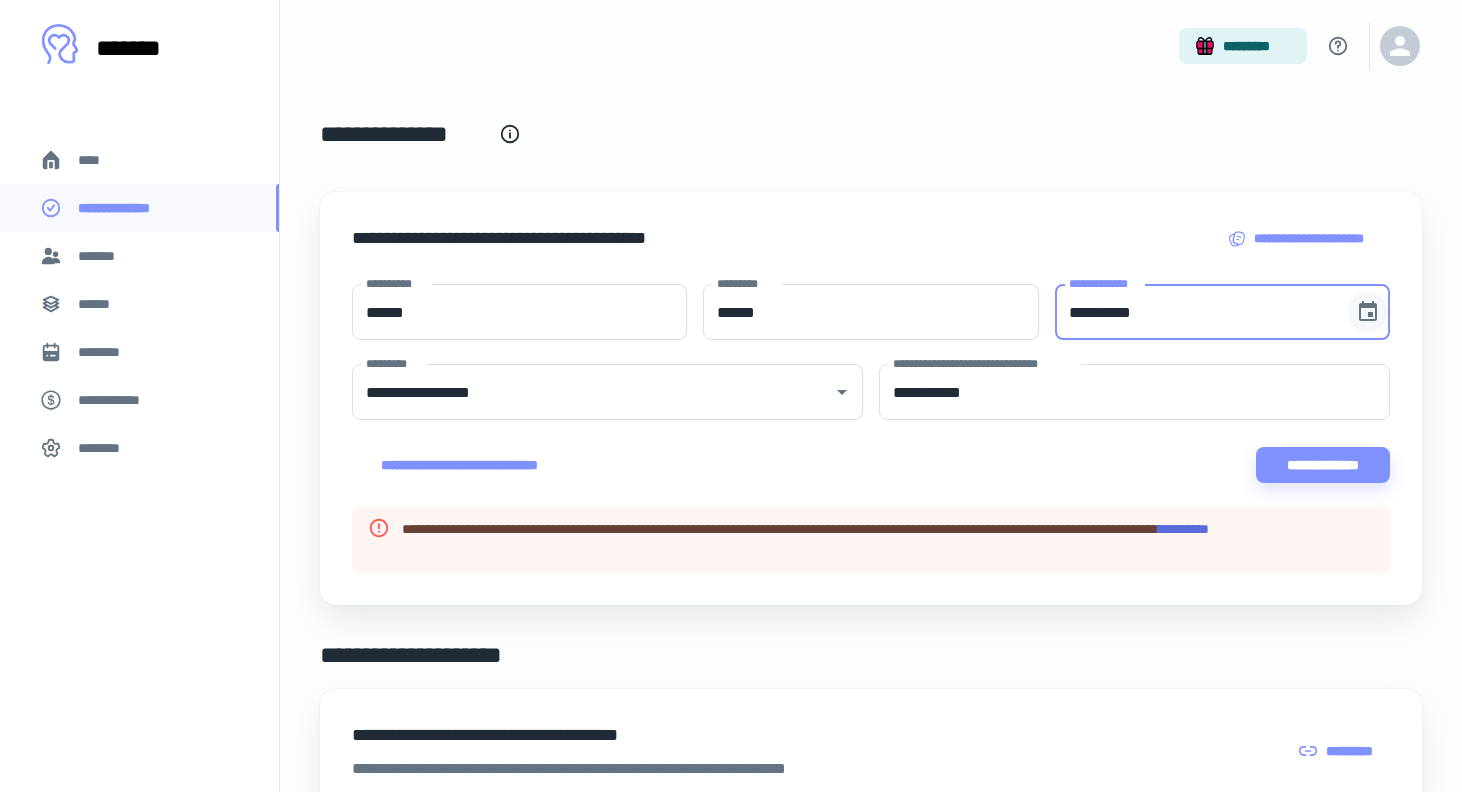 click 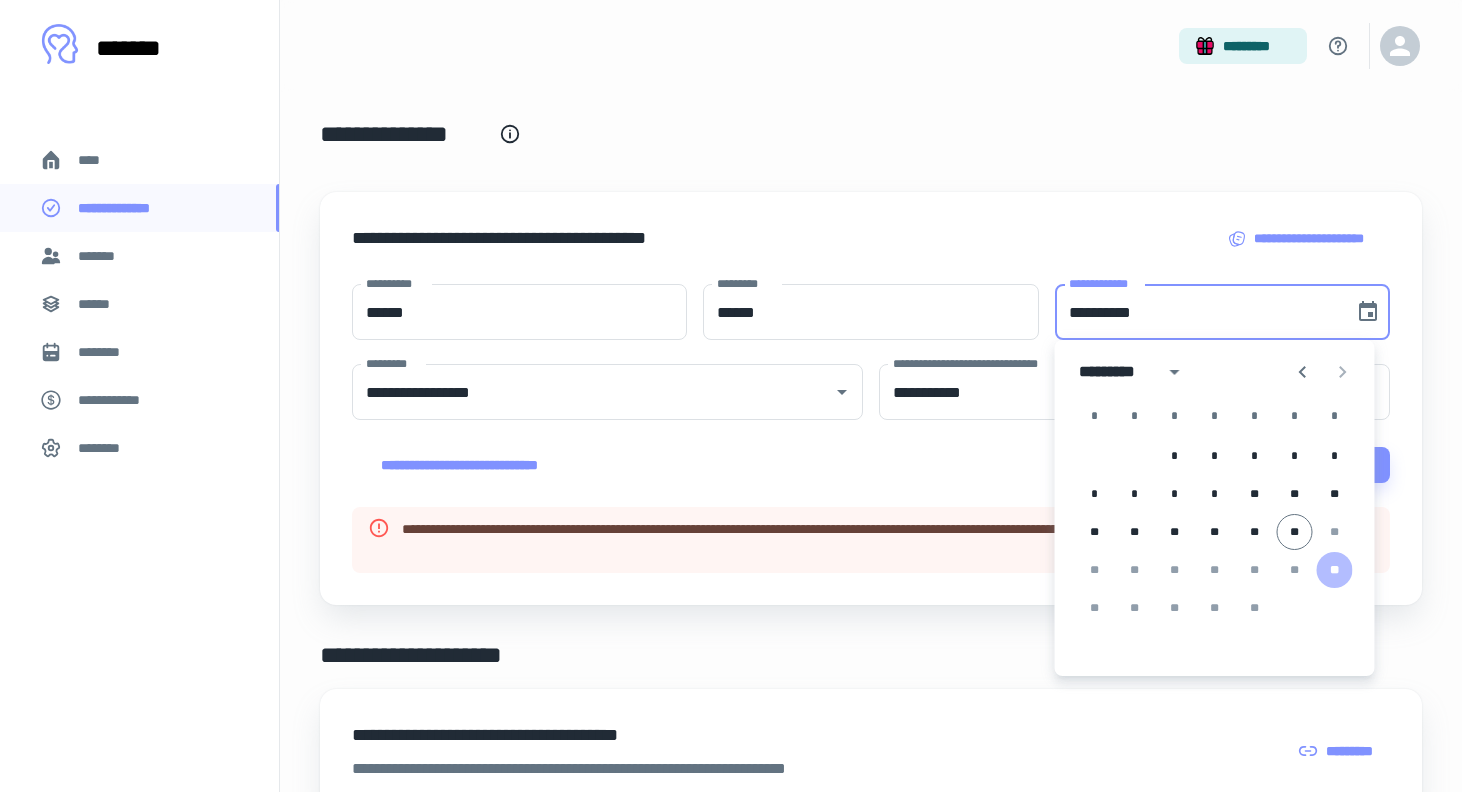 click on "**********" at bounding box center [1197, 312] 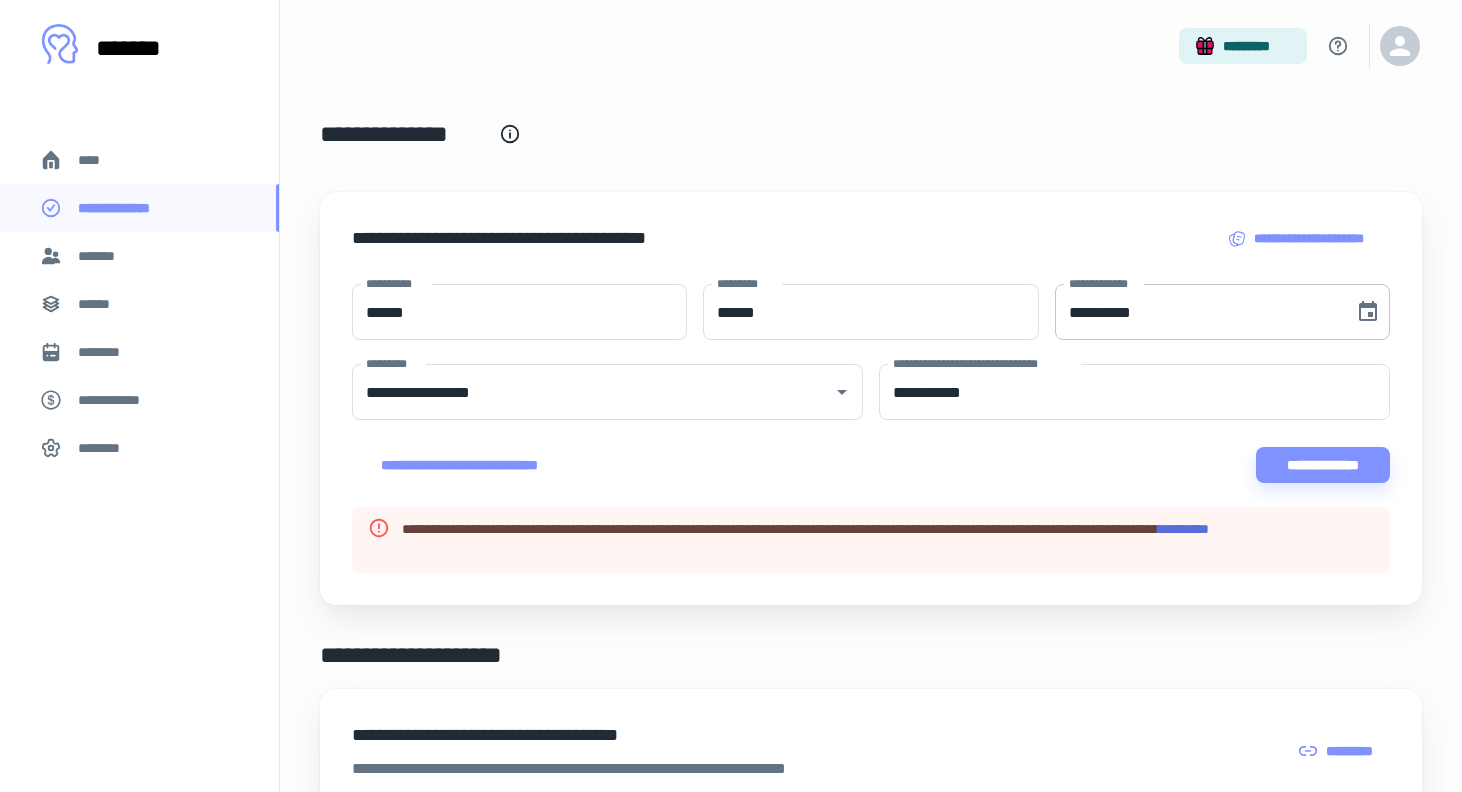 click on "**********" at bounding box center [1197, 312] 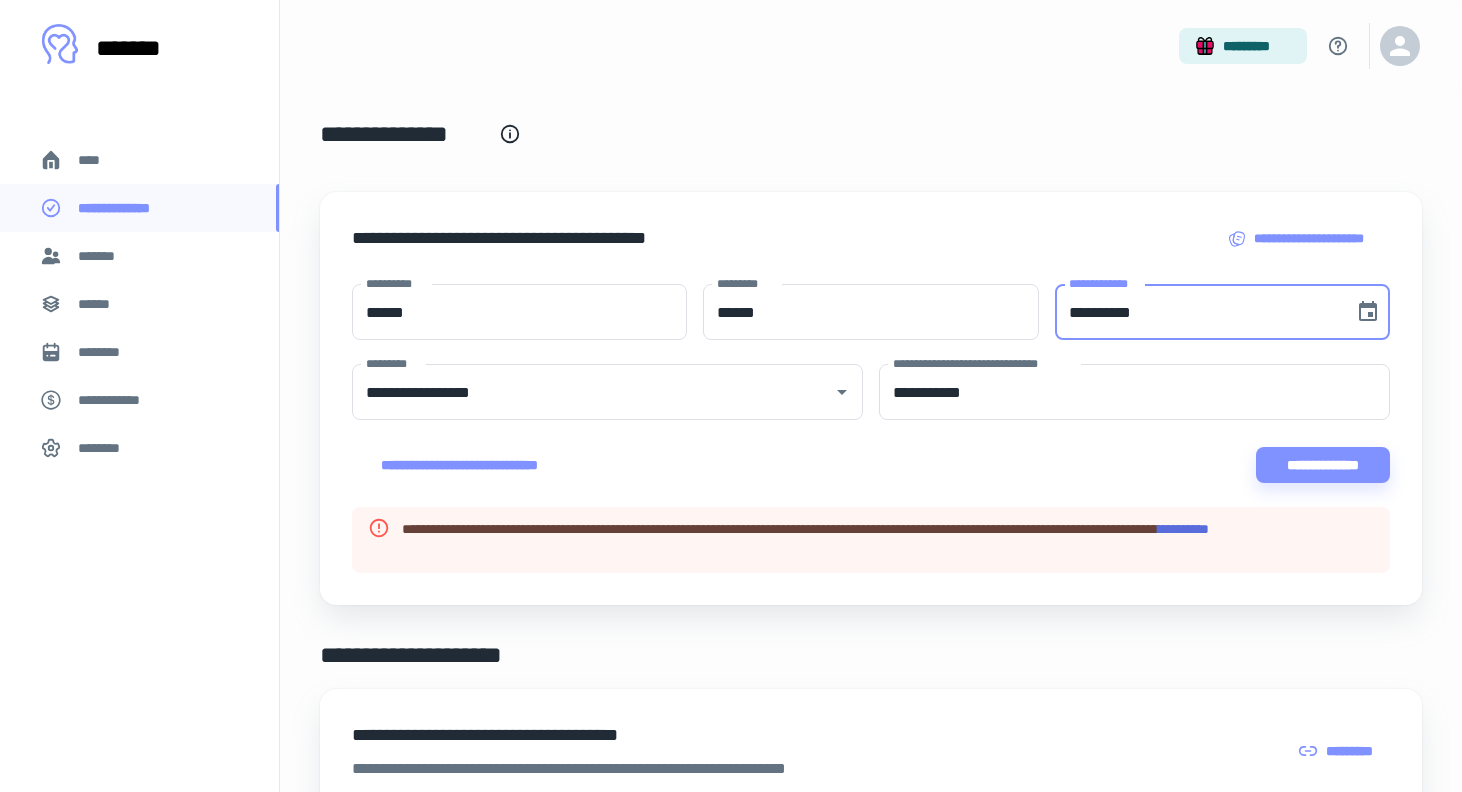 click on "**********" at bounding box center (1197, 312) 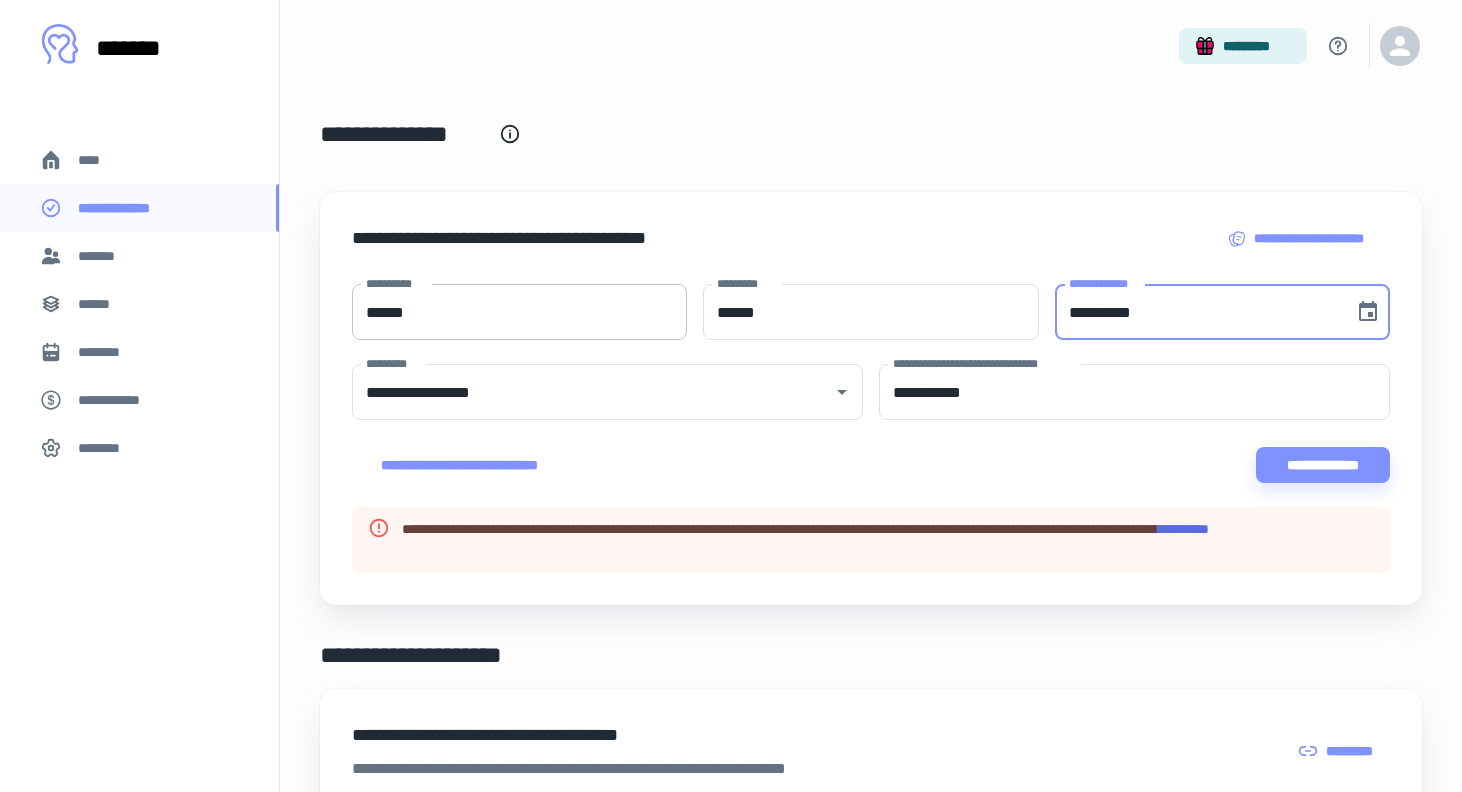 click on "******" at bounding box center [519, 312] 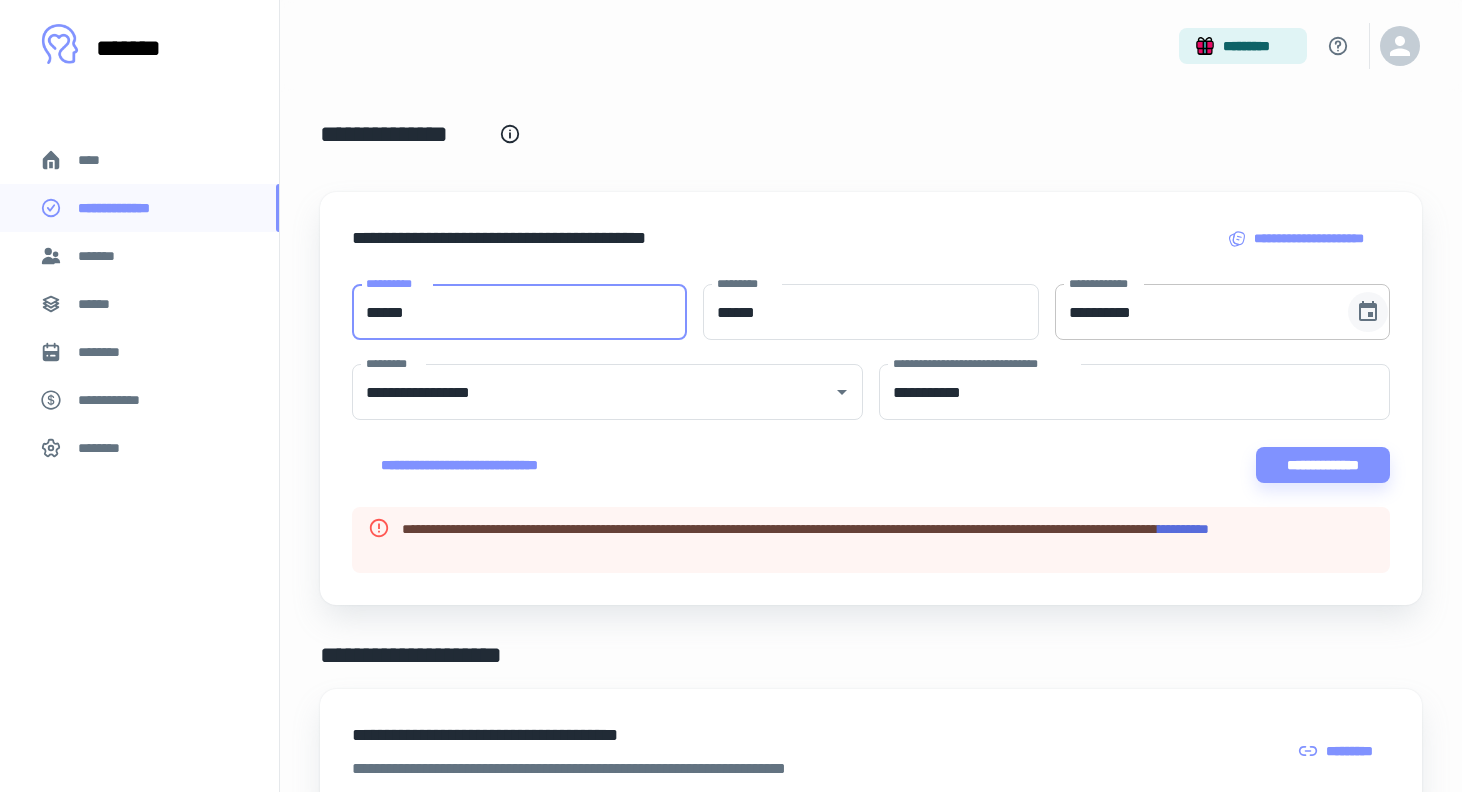 click 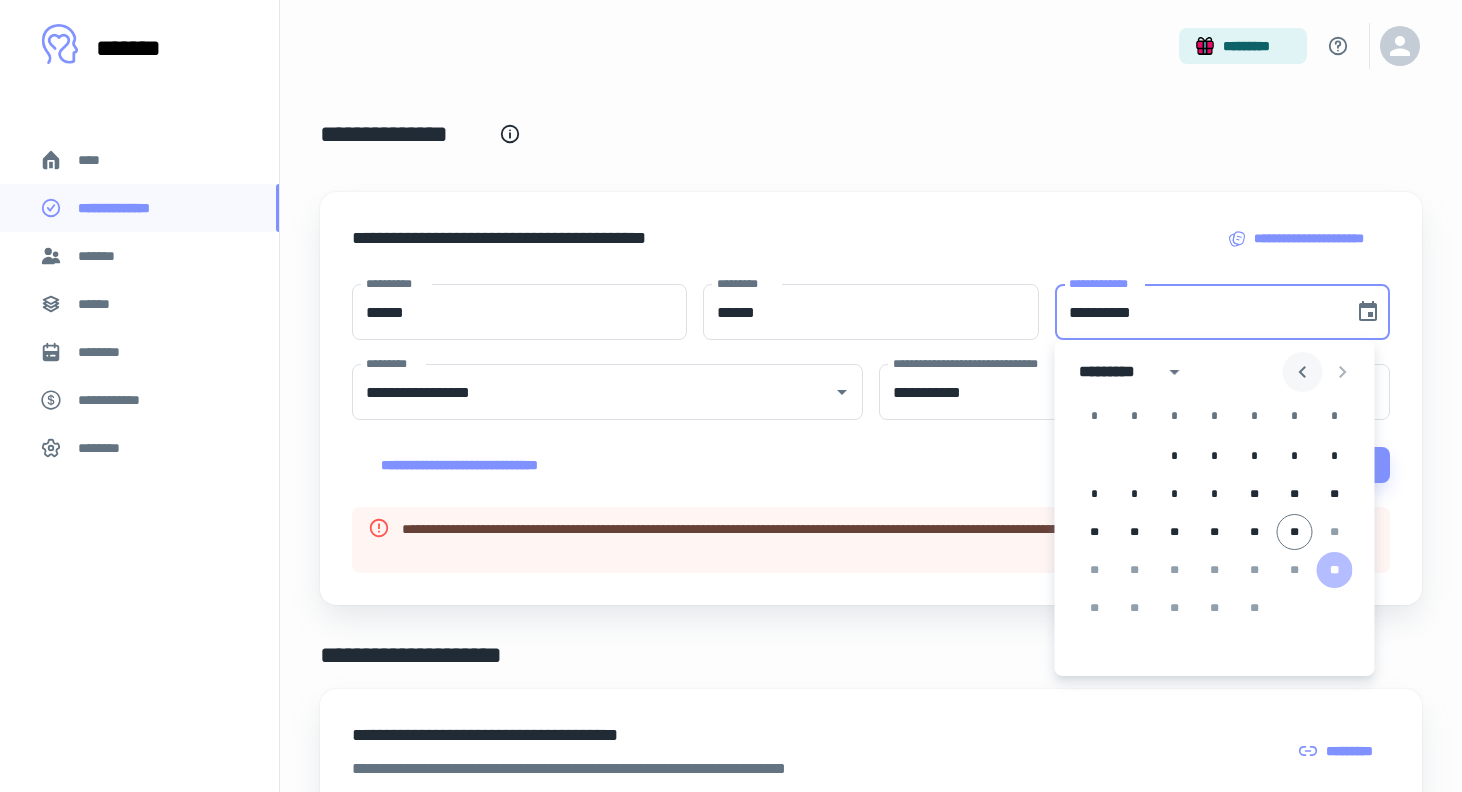 click 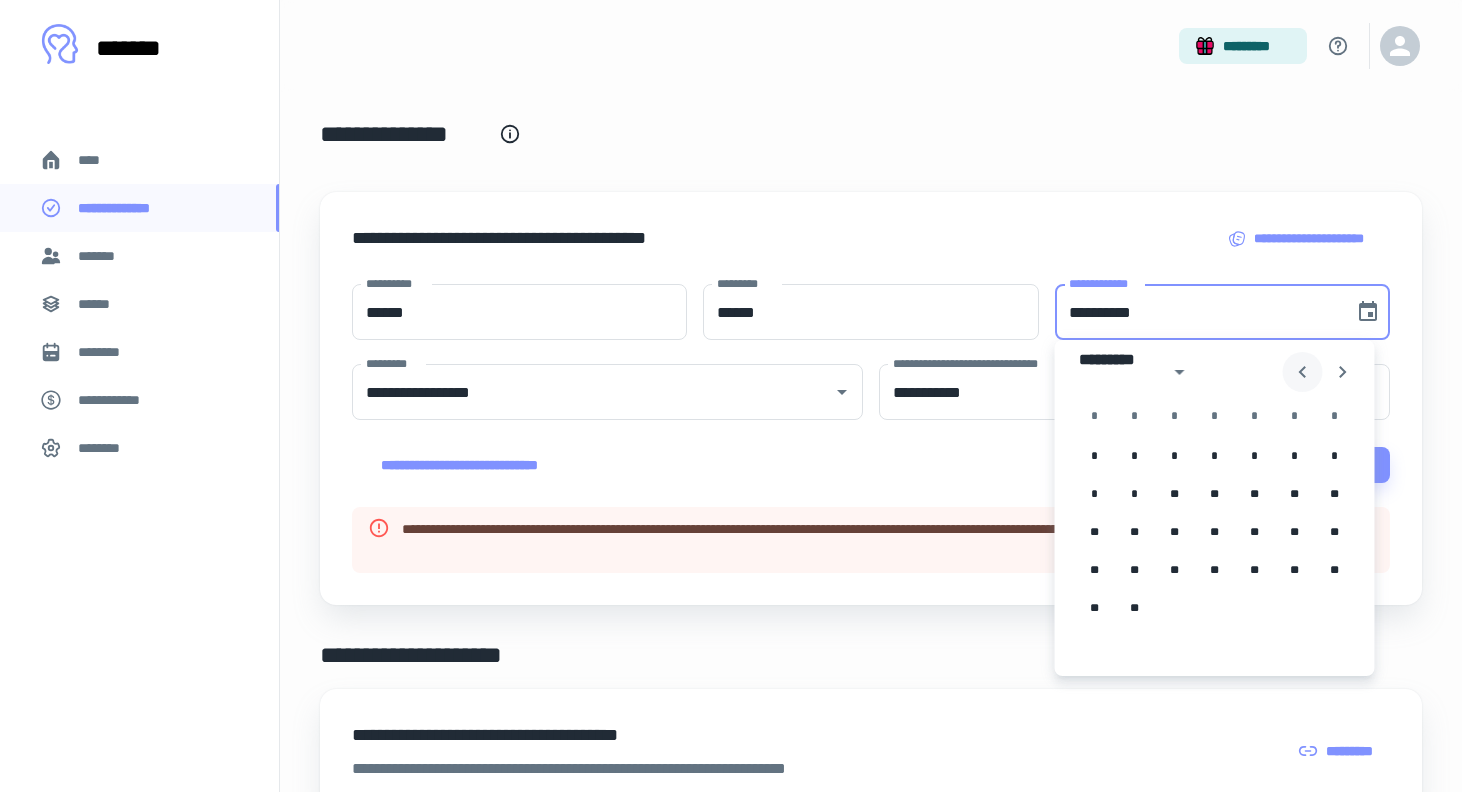 click 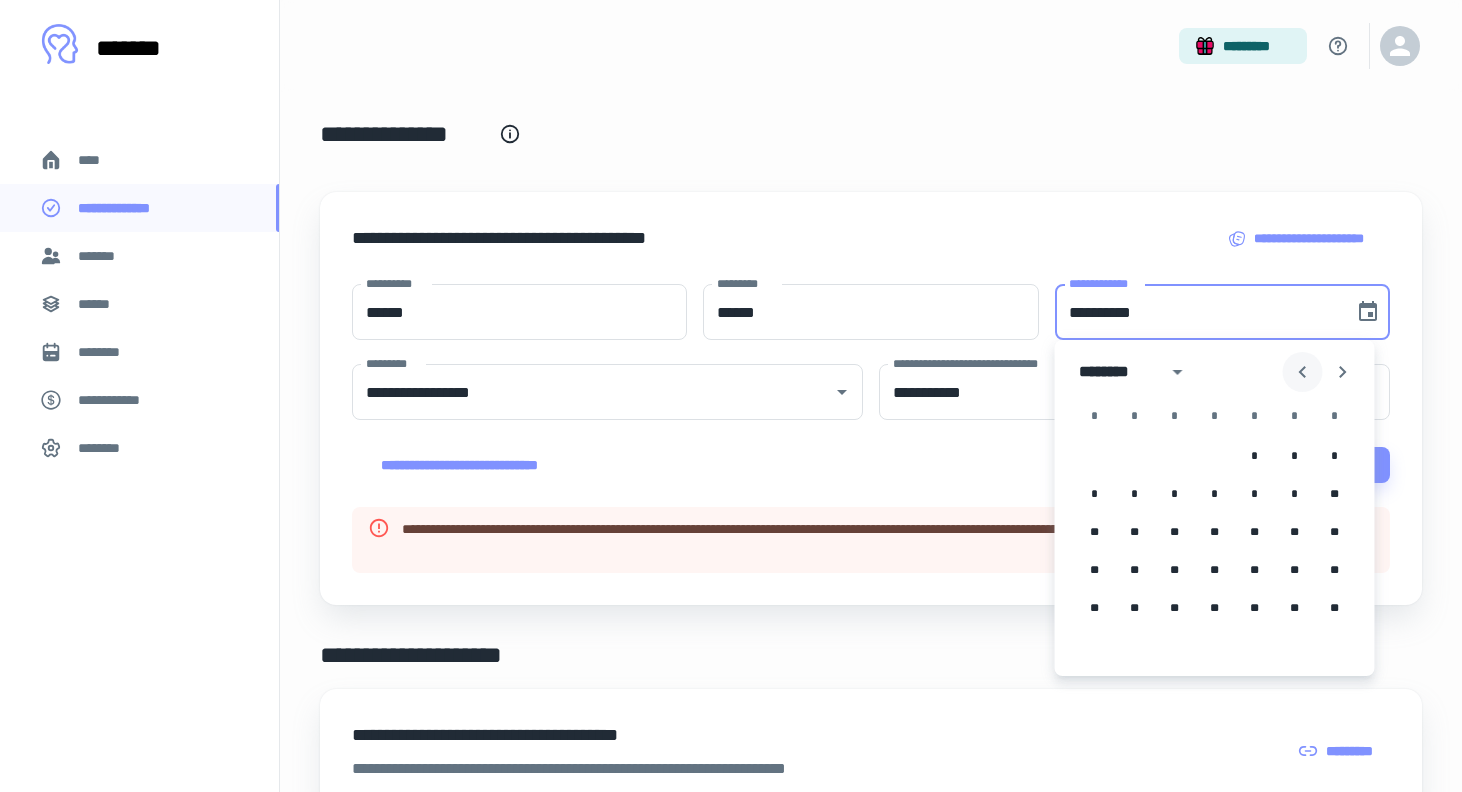 click 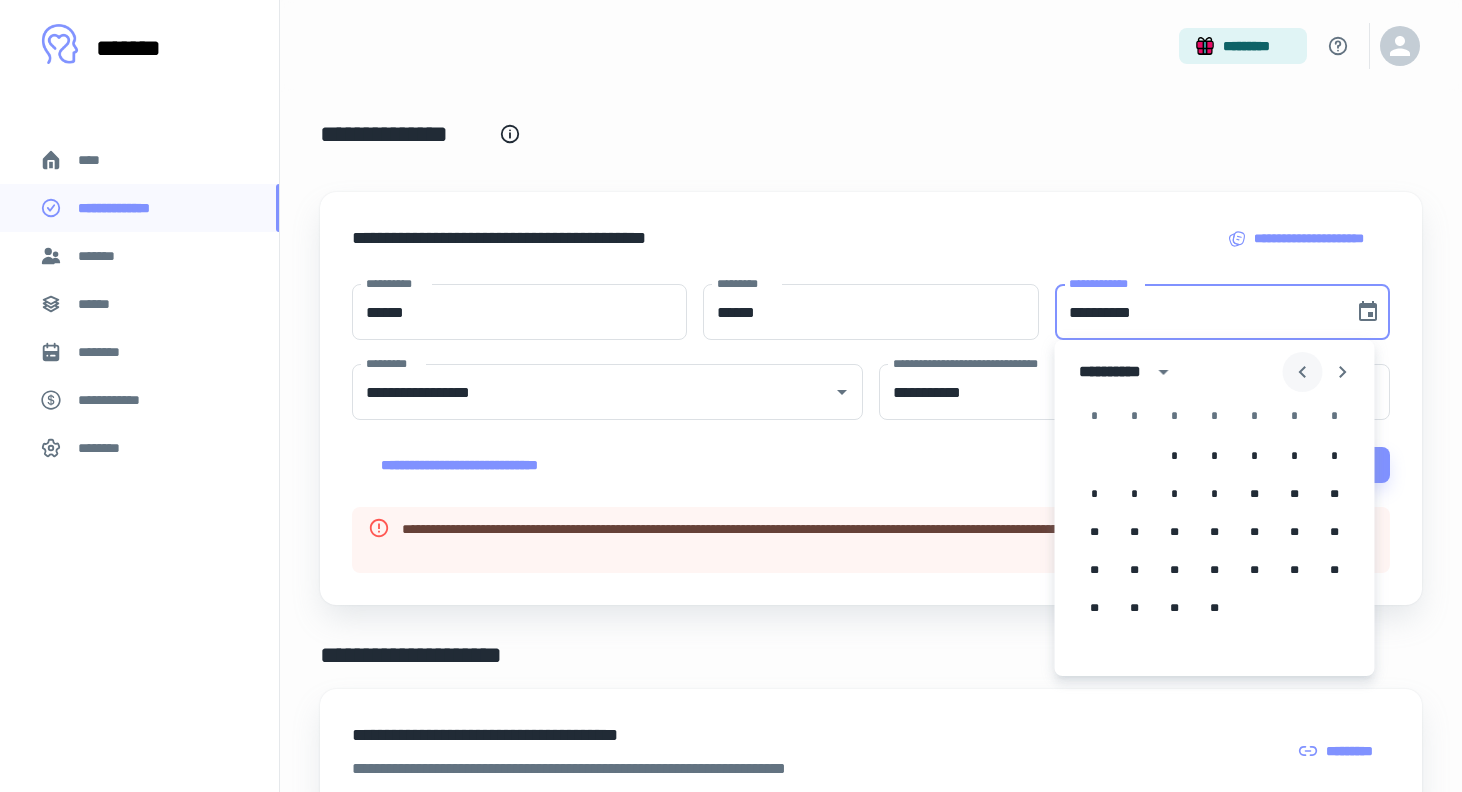 click 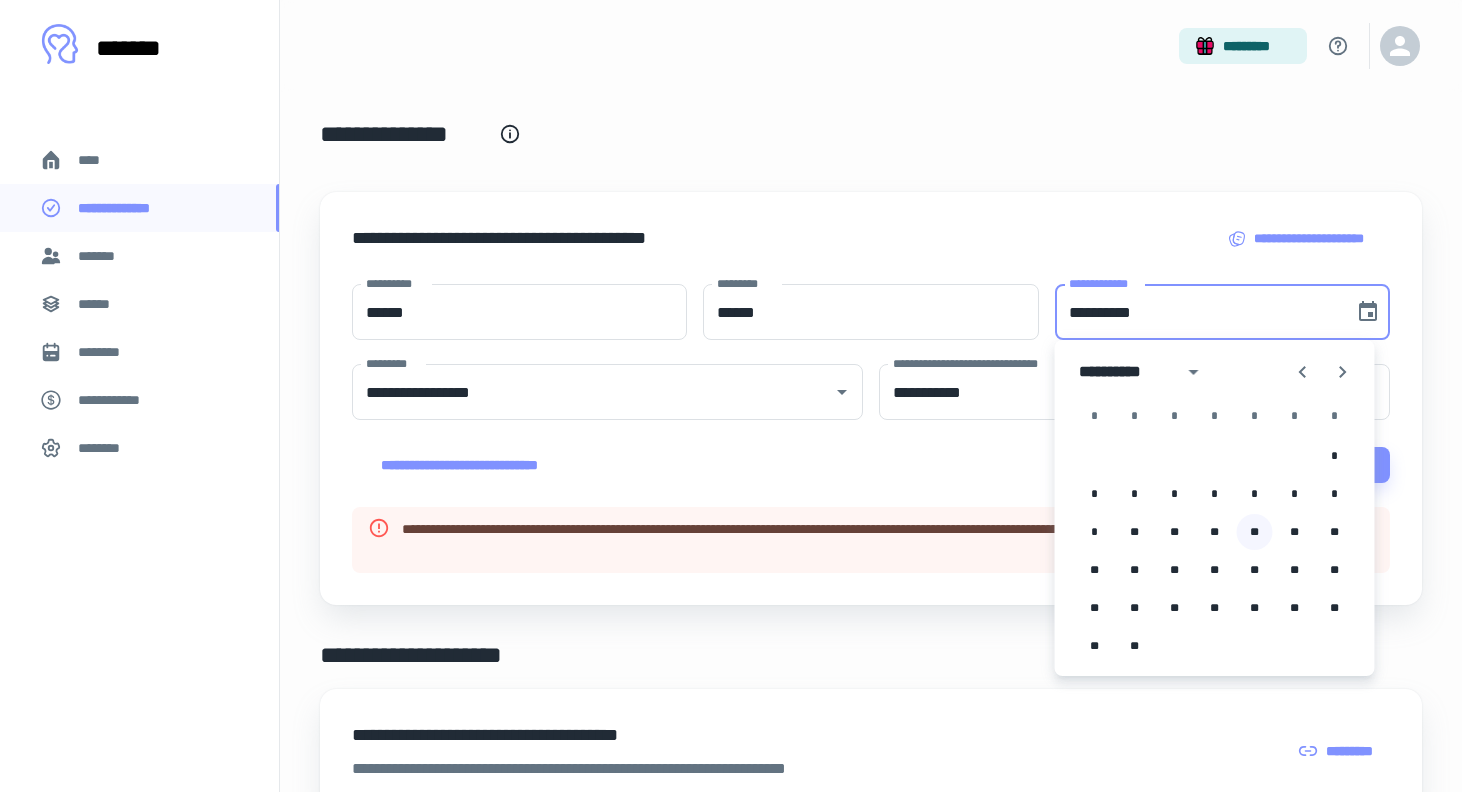 click on "**" at bounding box center [1255, 532] 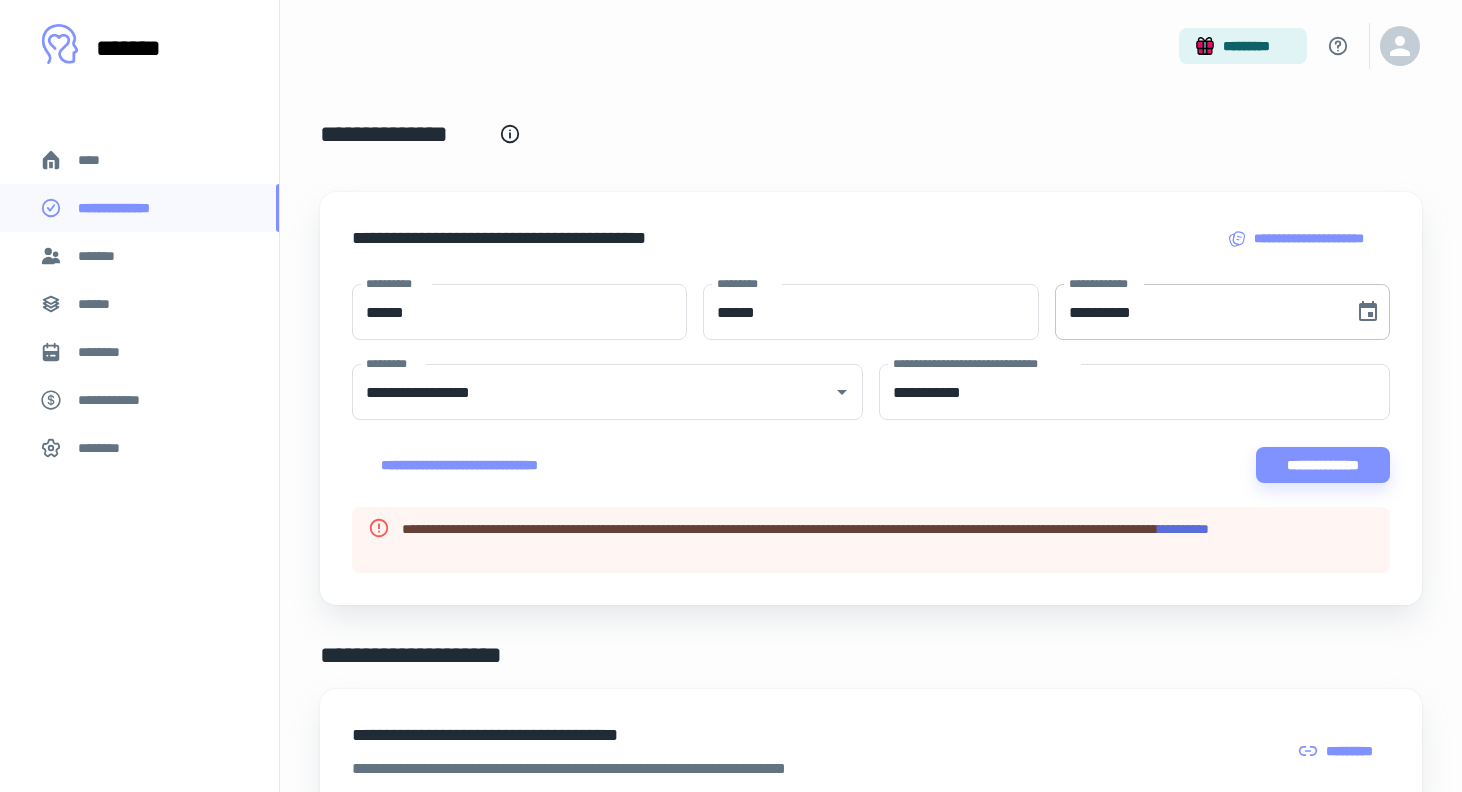 click on "**********" at bounding box center (1197, 312) 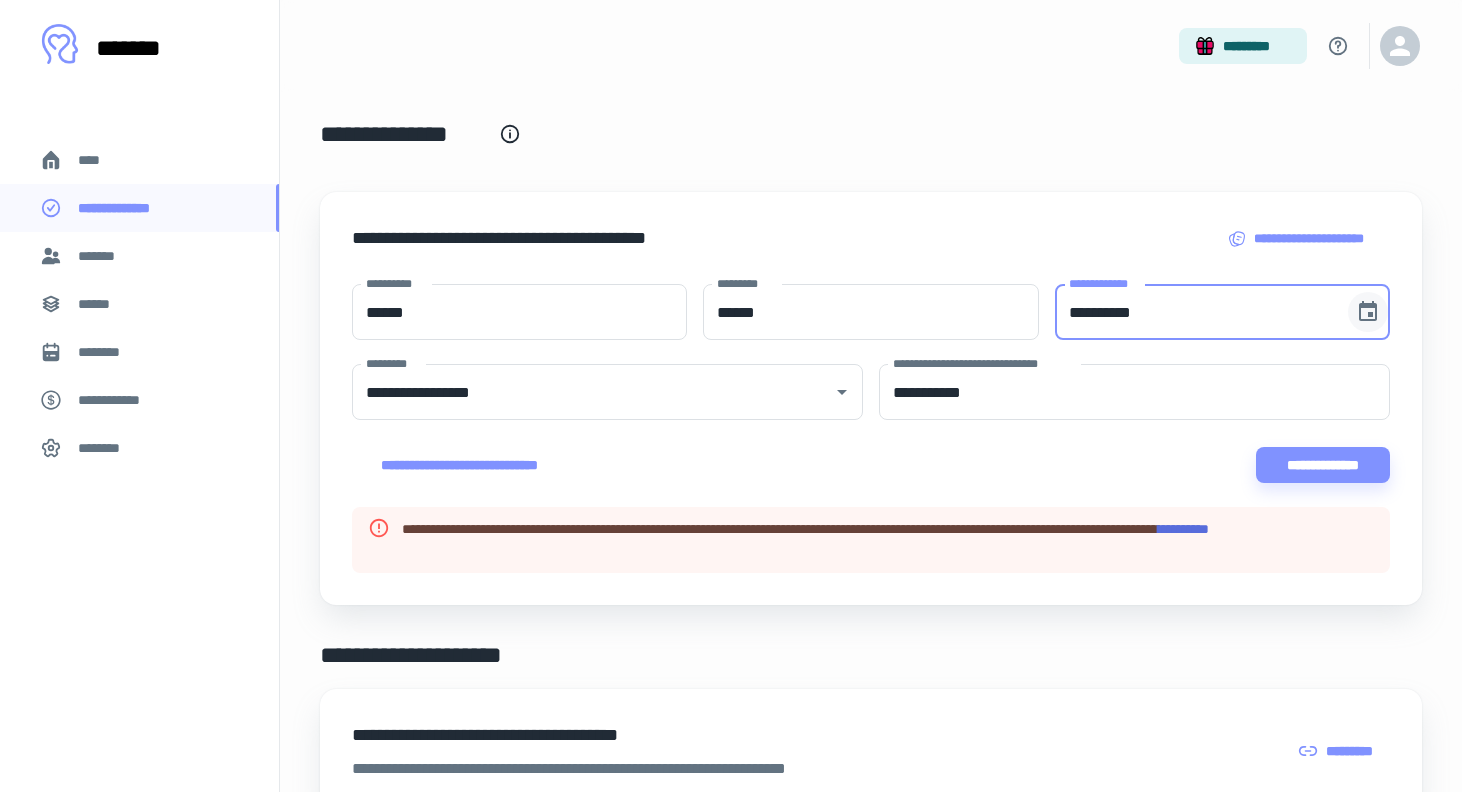 click 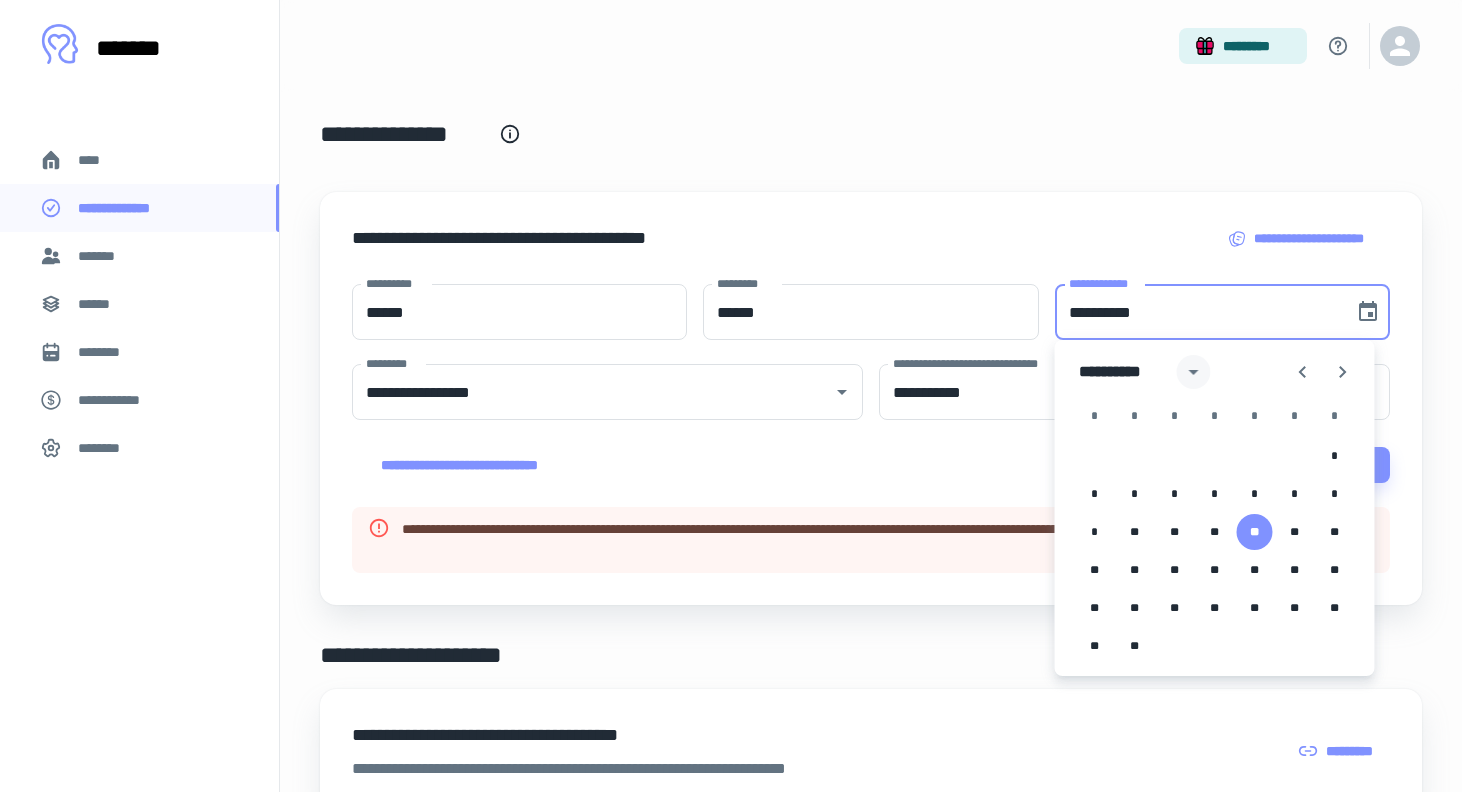 click at bounding box center (1193, 372) 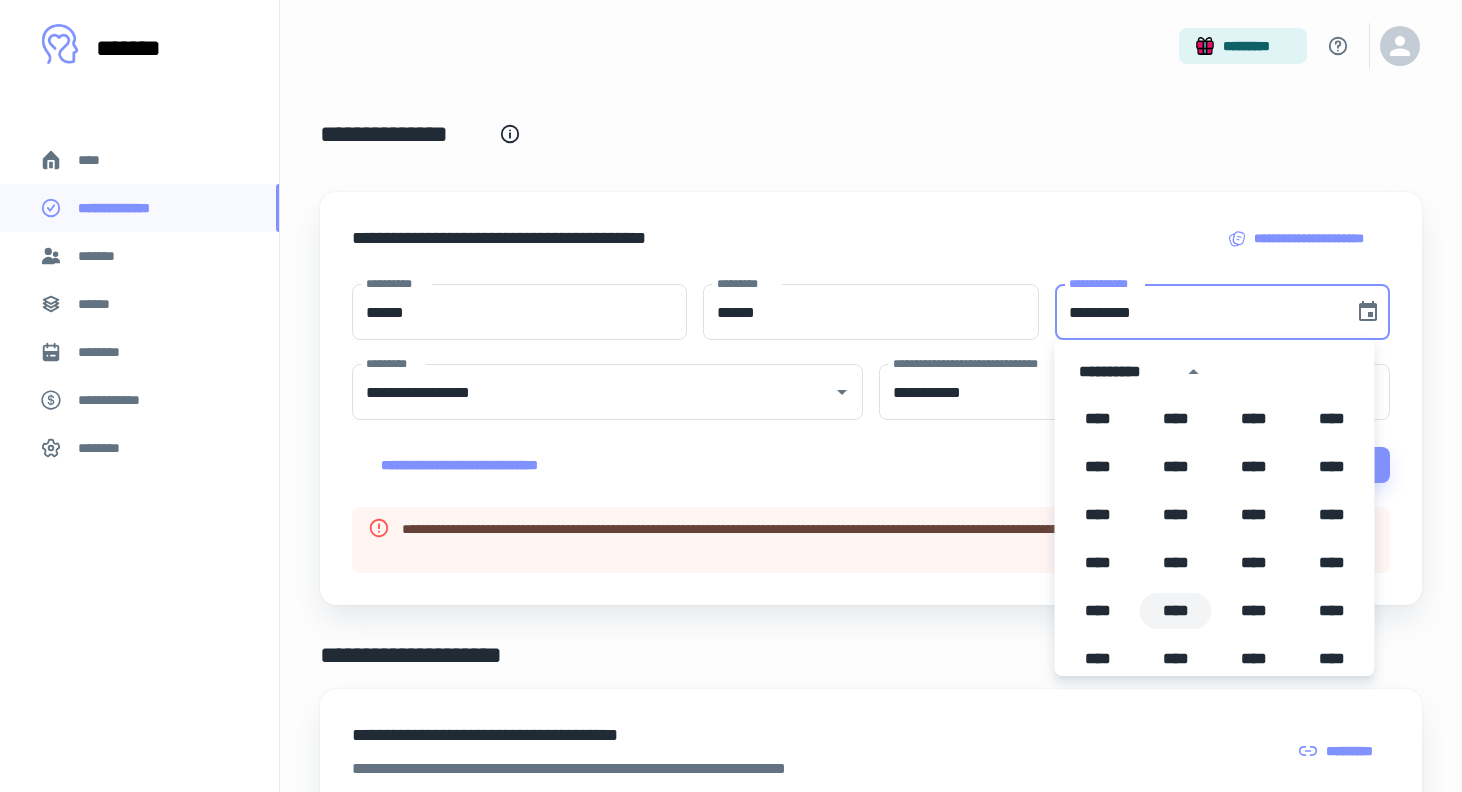 scroll, scrollTop: 1047, scrollLeft: 0, axis: vertical 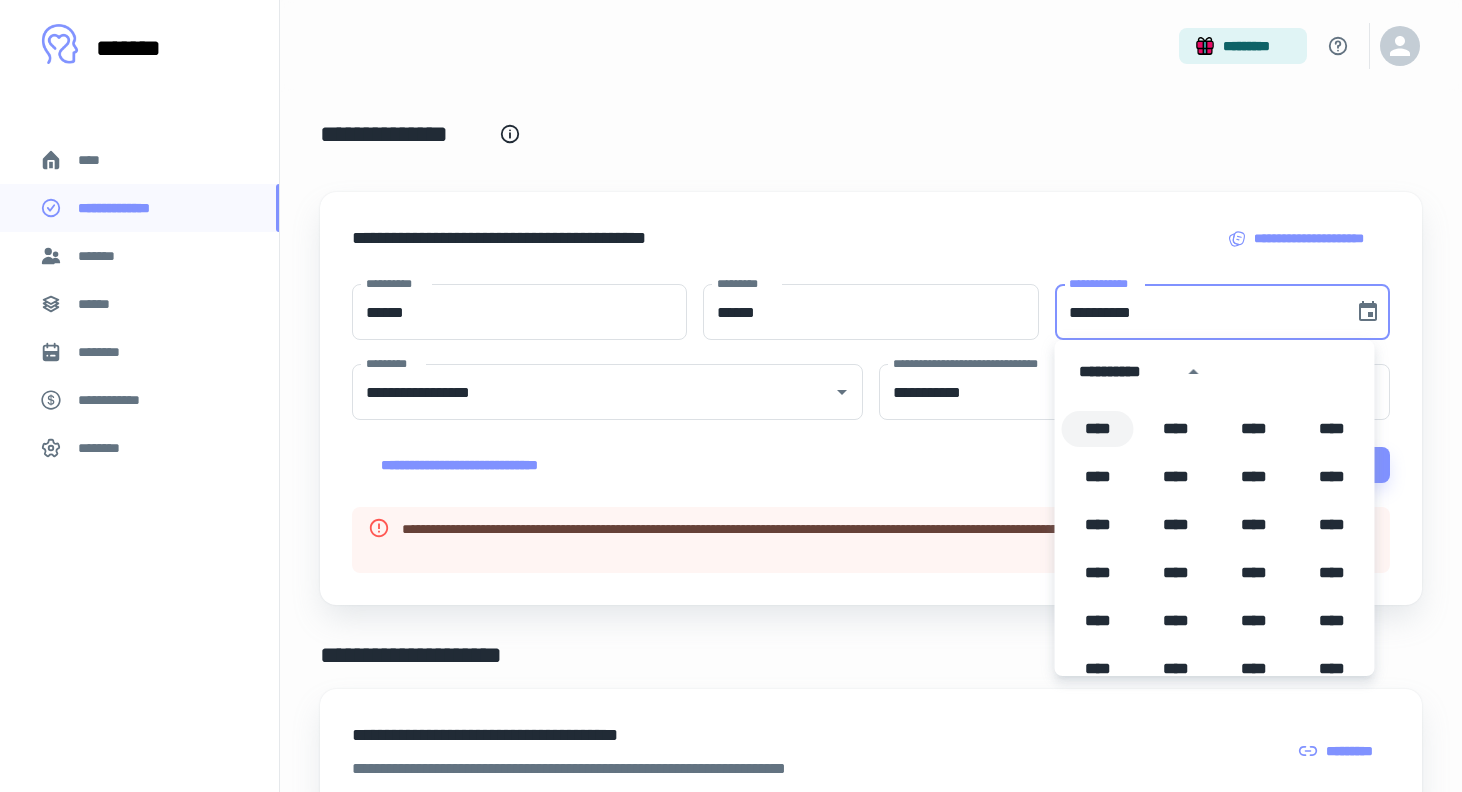 click on "****" at bounding box center [1098, 429] 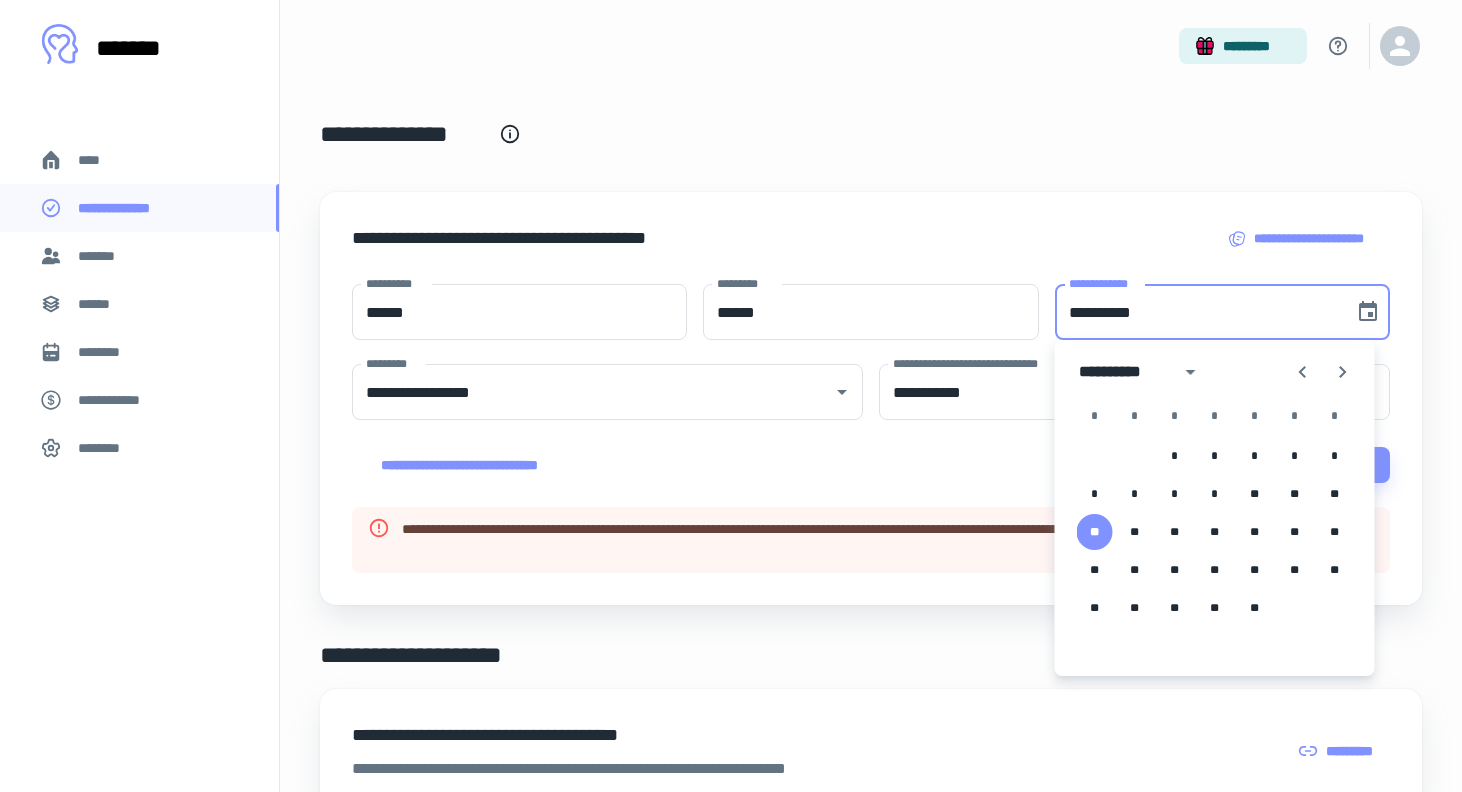 click on "**********" at bounding box center [871, 465] 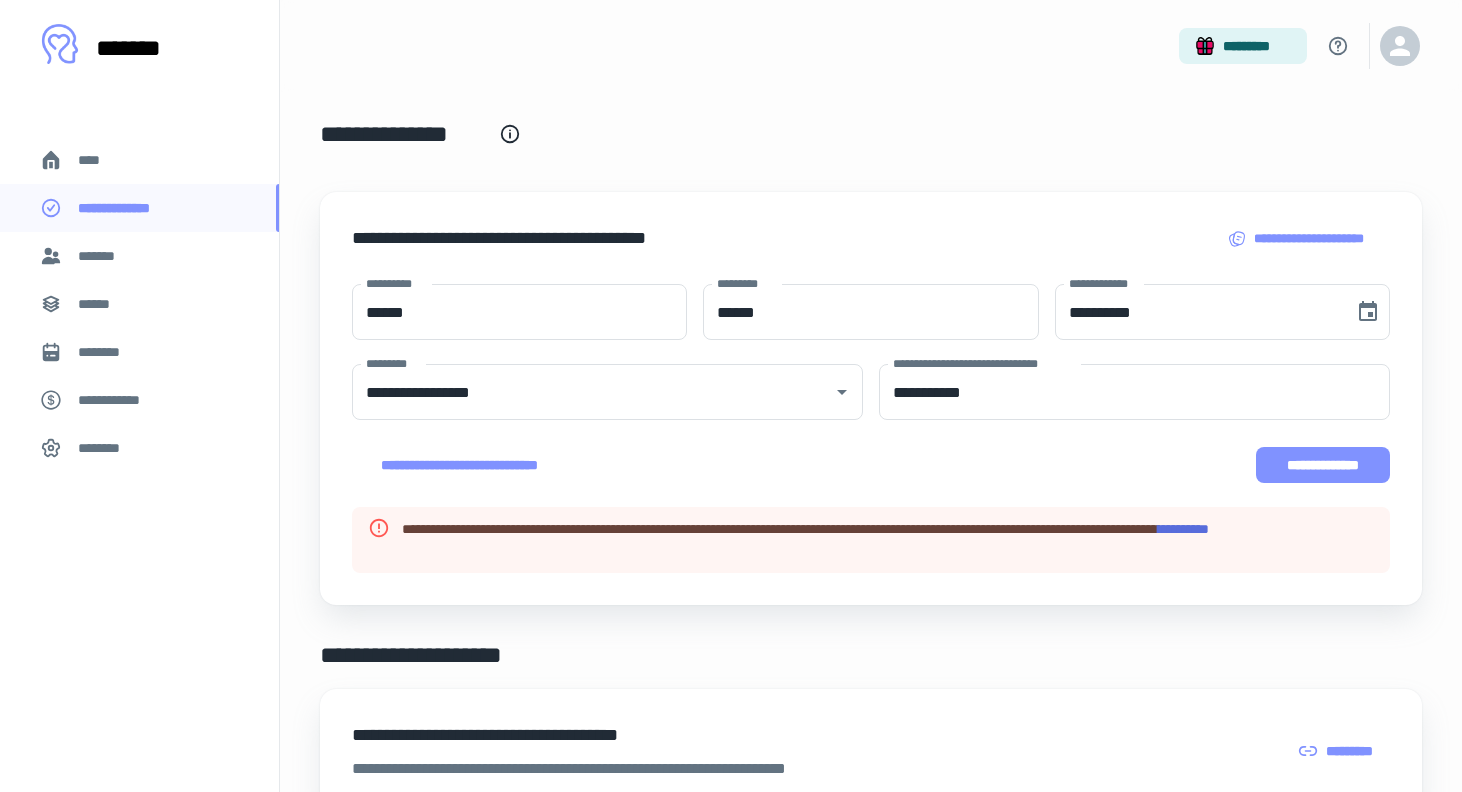 click on "**********" at bounding box center (1323, 465) 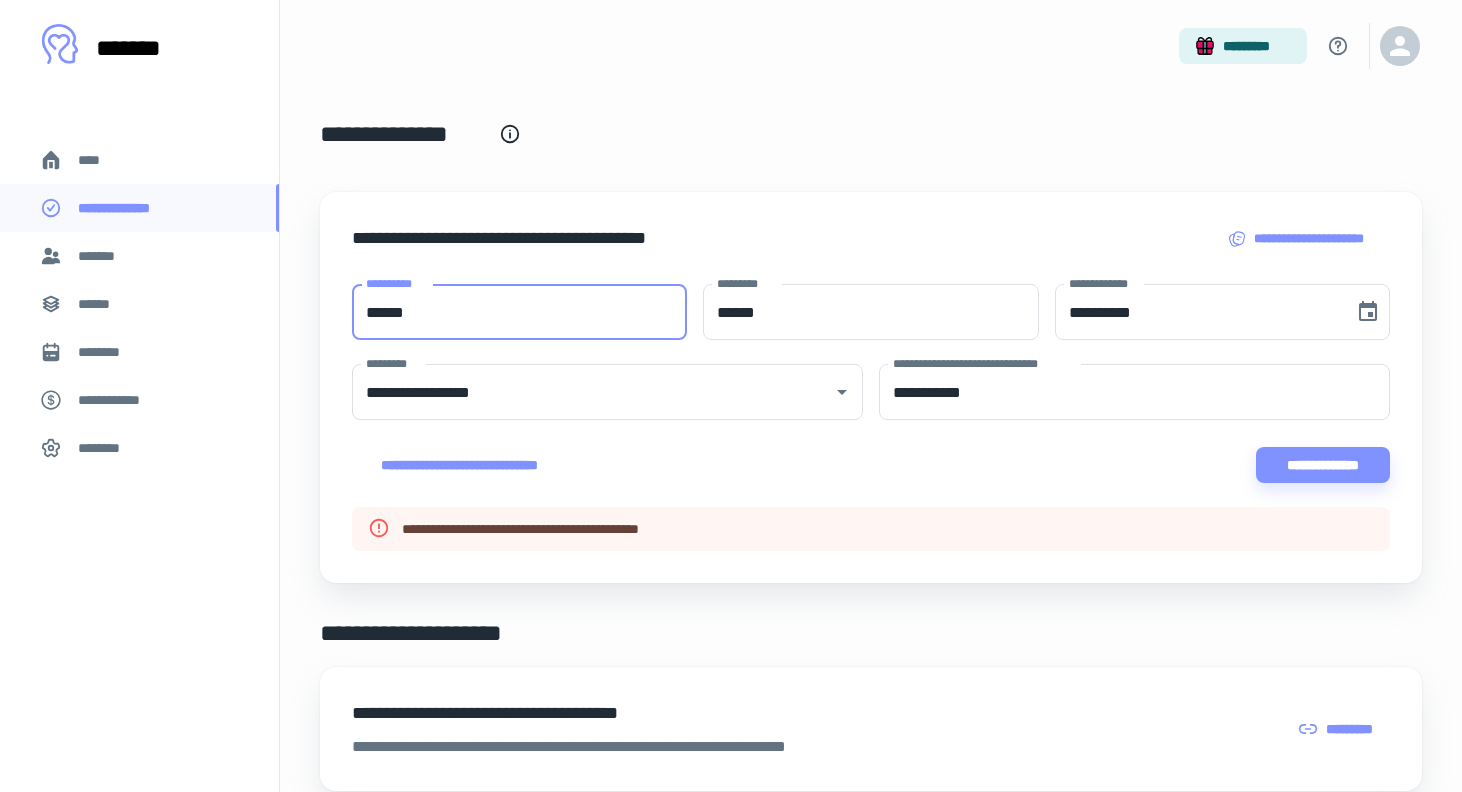 drag, startPoint x: 578, startPoint y: 311, endPoint x: 428, endPoint y: 278, distance: 153.58711 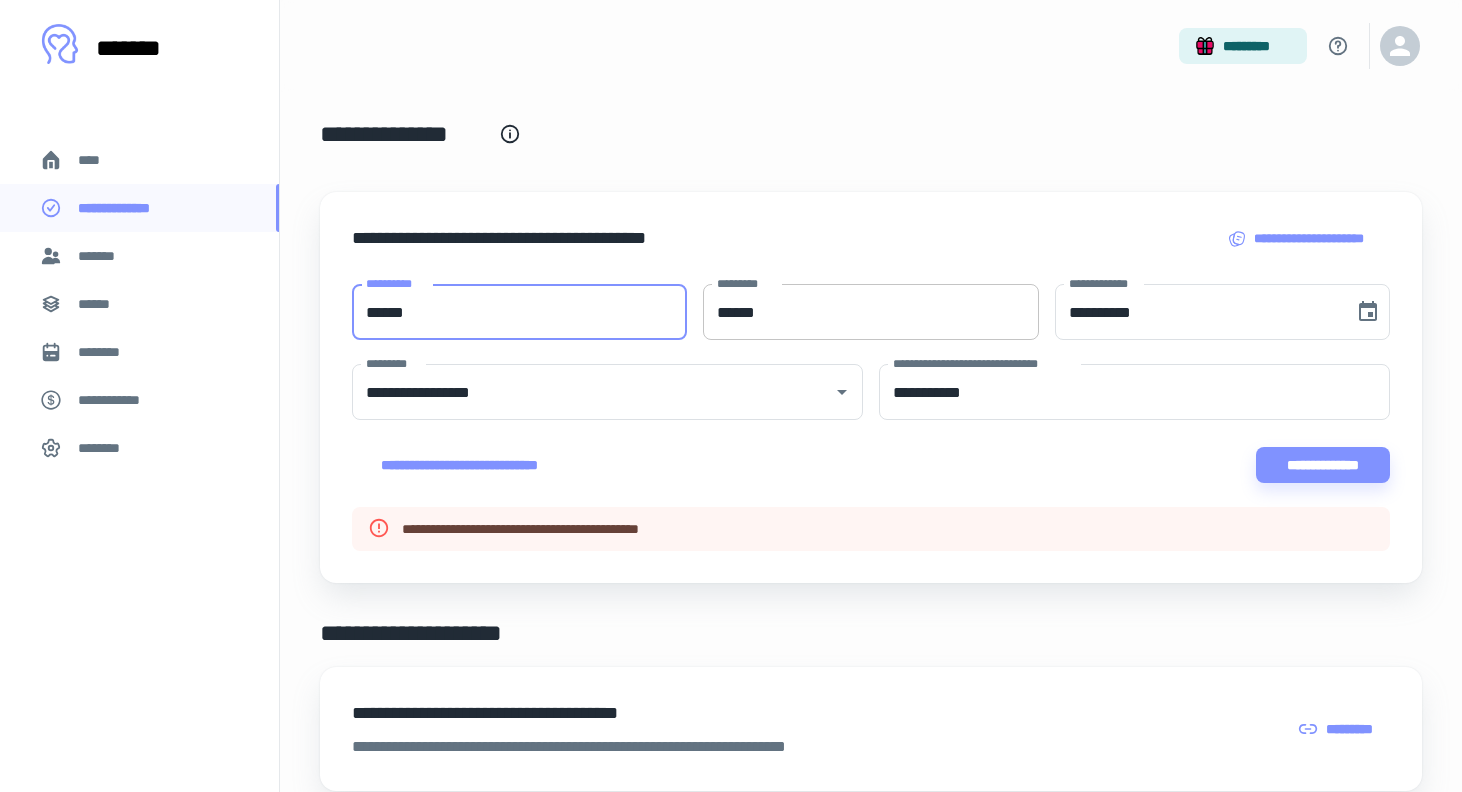 type on "******" 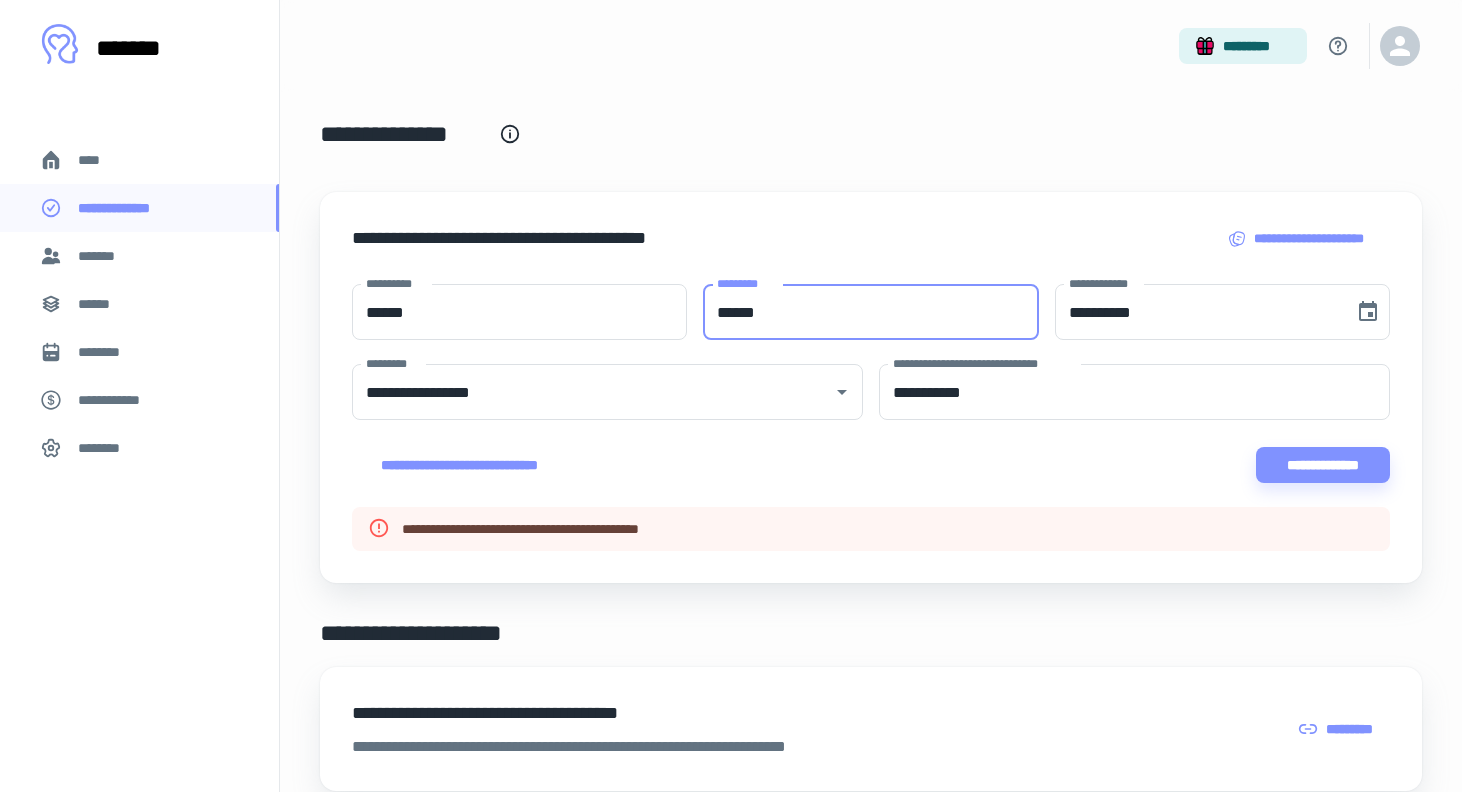 drag, startPoint x: 783, startPoint y: 312, endPoint x: 688, endPoint y: 301, distance: 95.63472 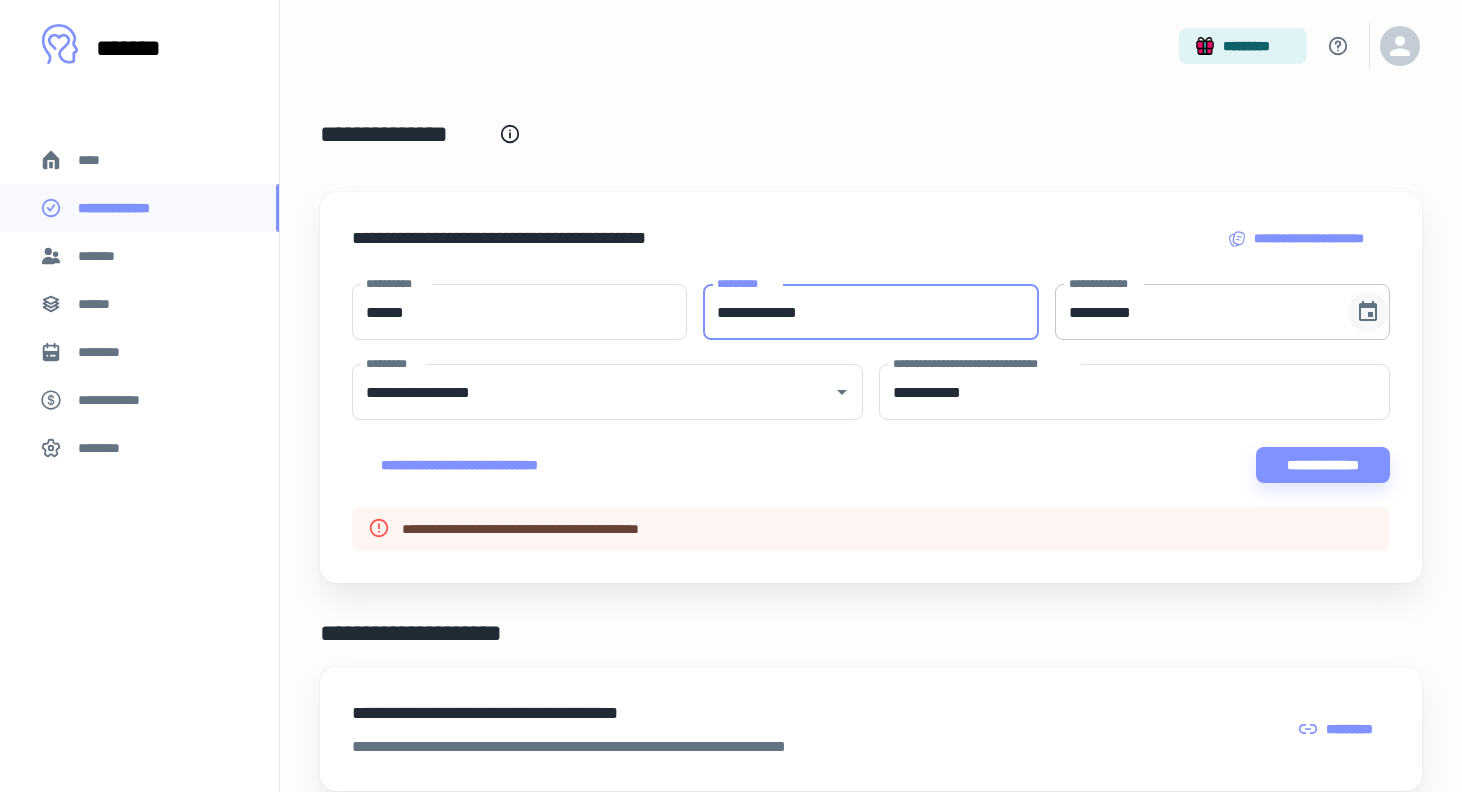 type on "**********" 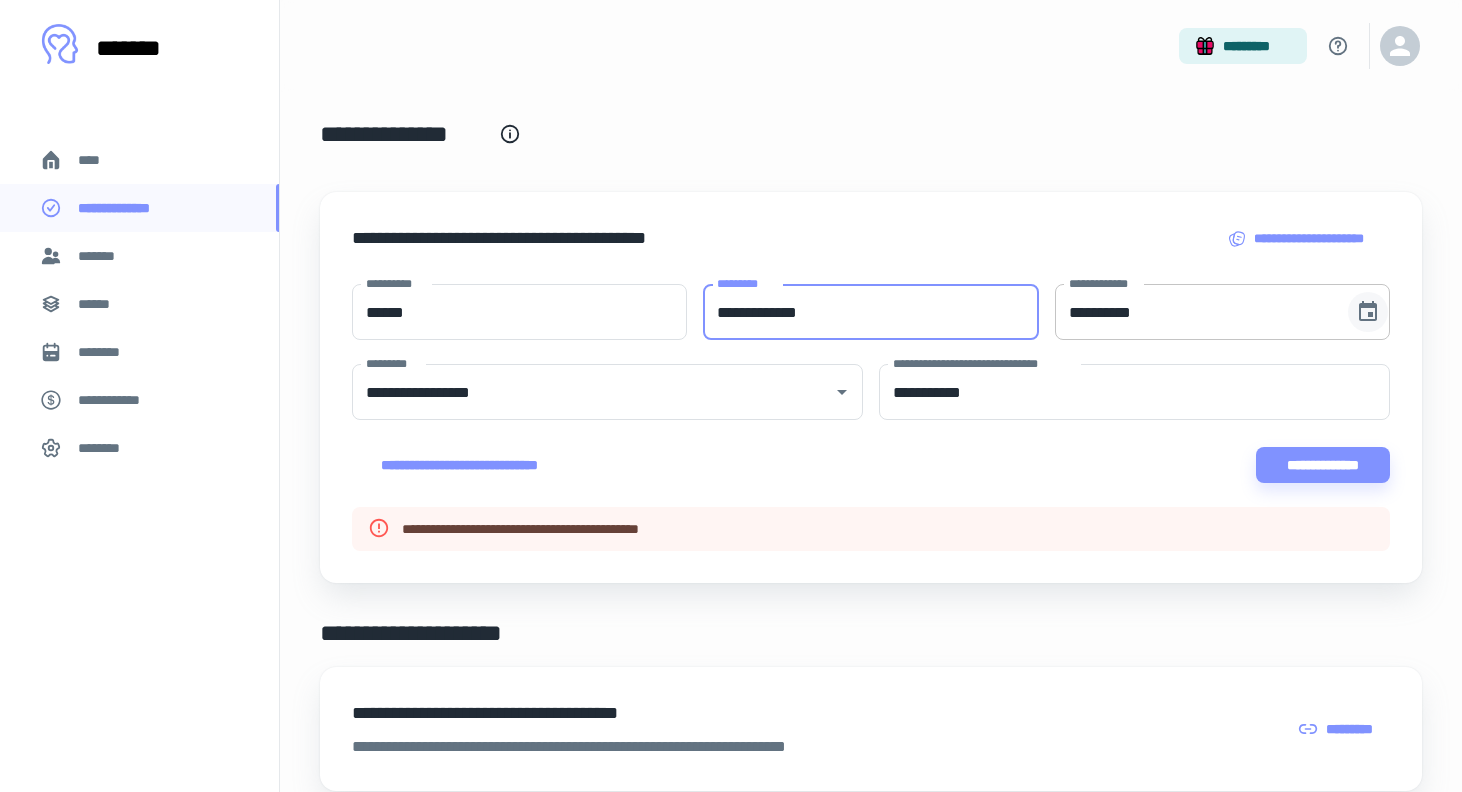 click 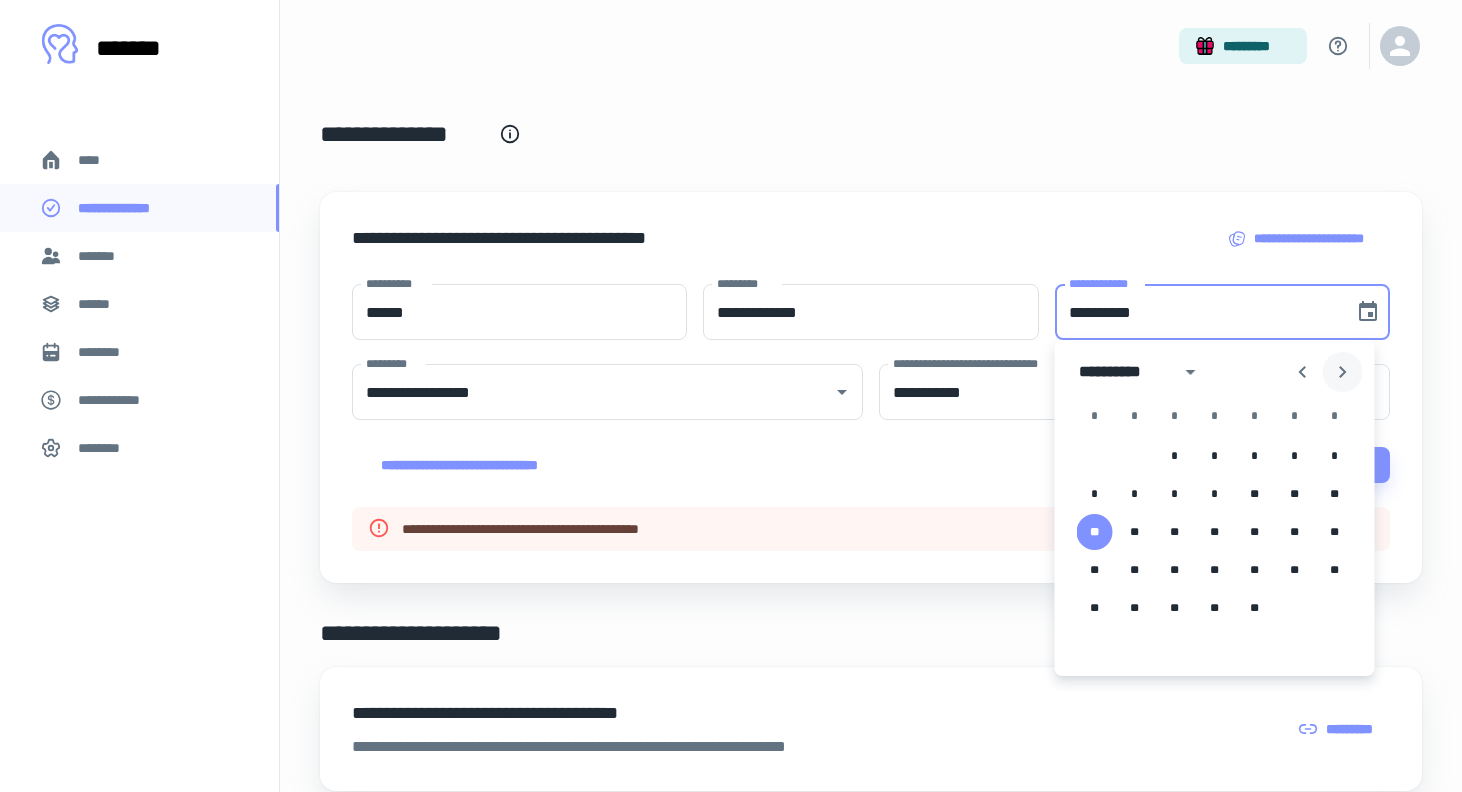 click 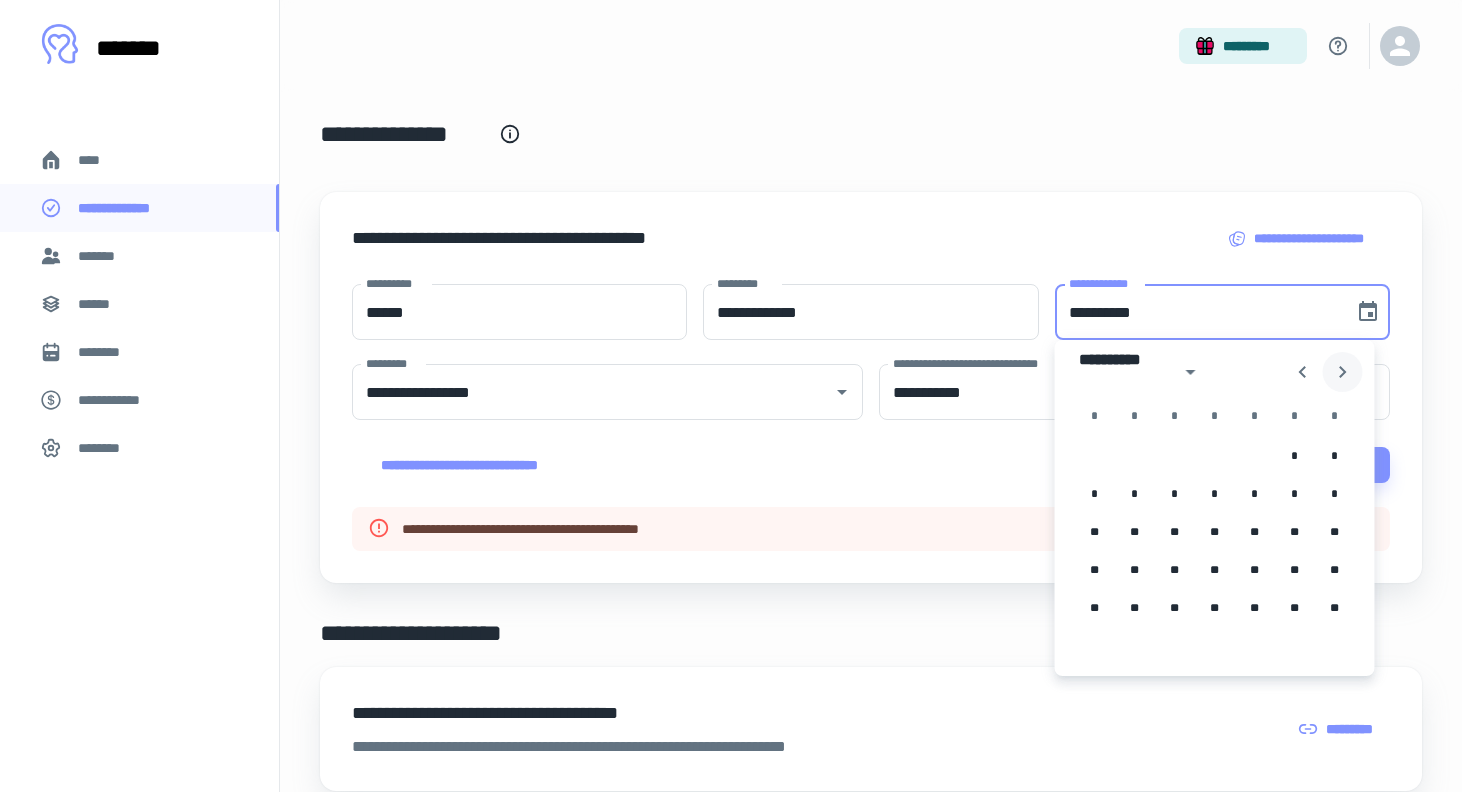 click 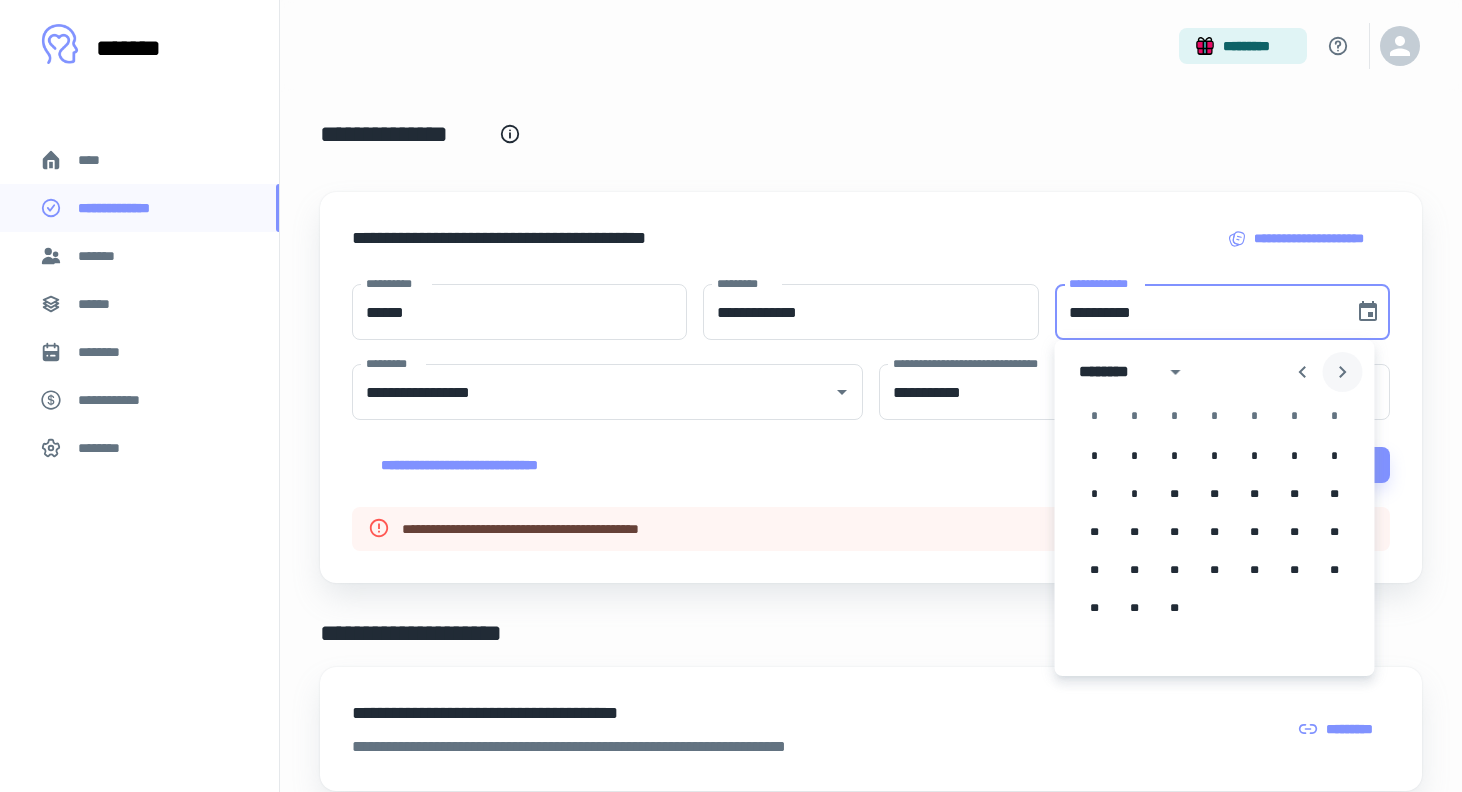 click 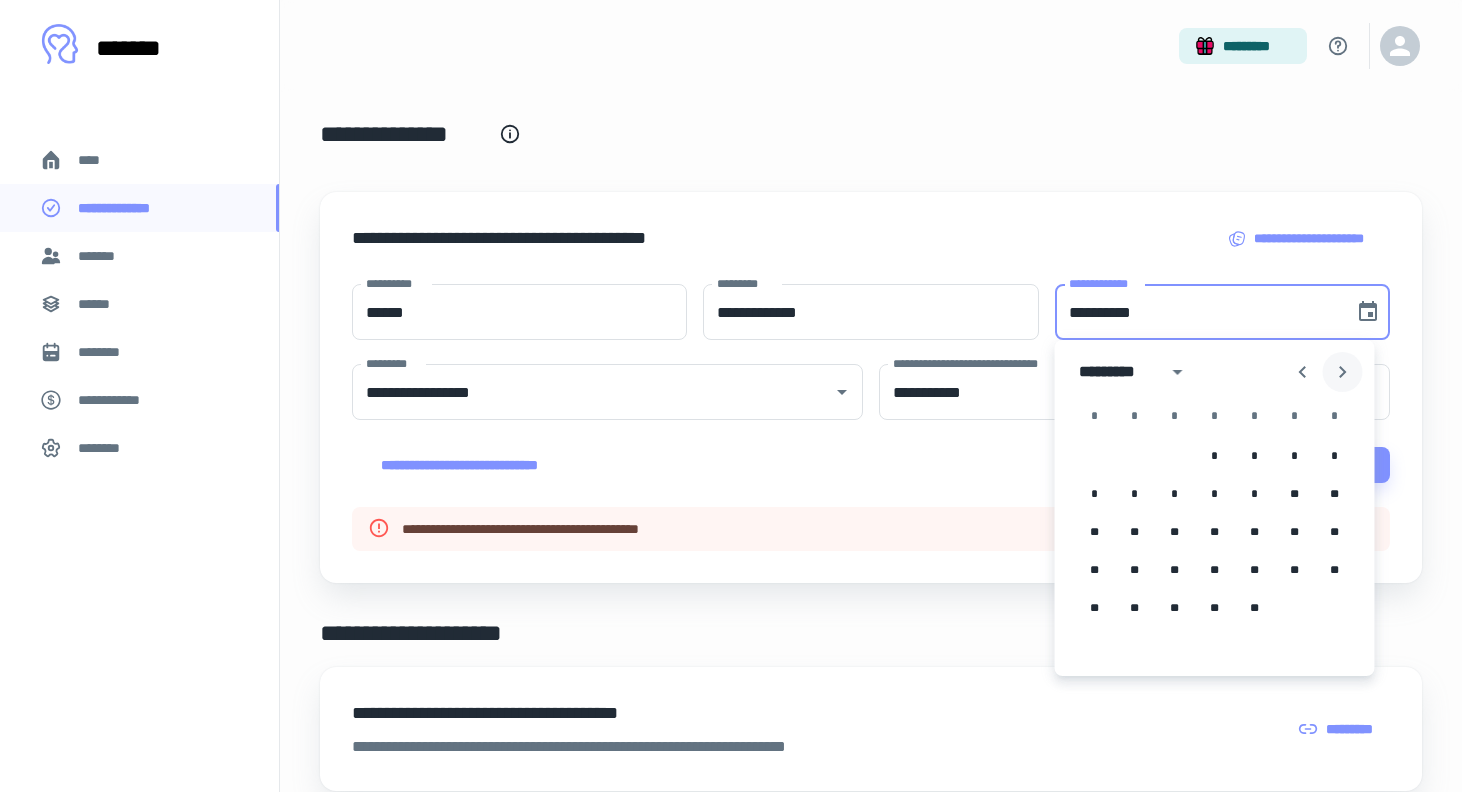 click 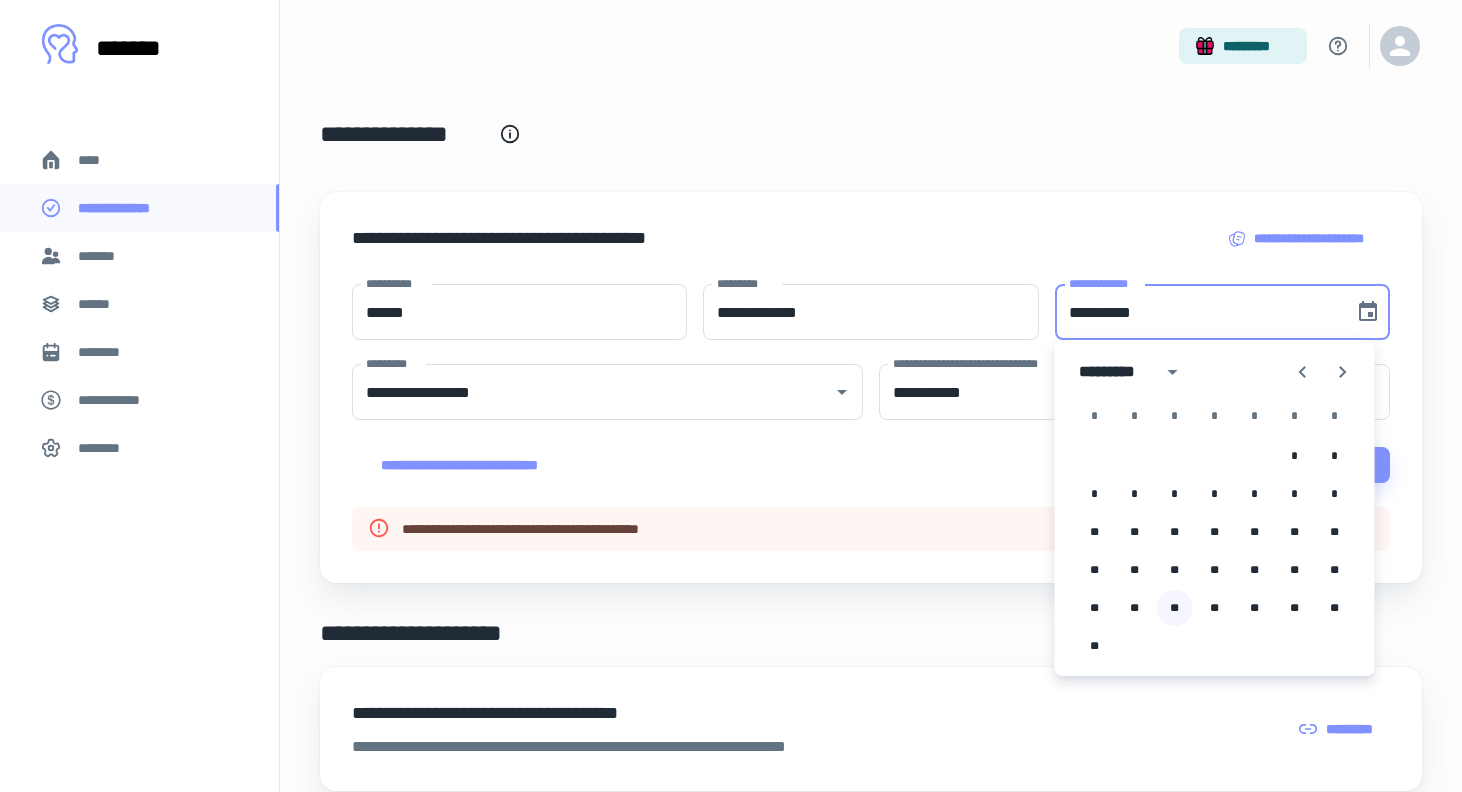 click on "**" at bounding box center [1175, 608] 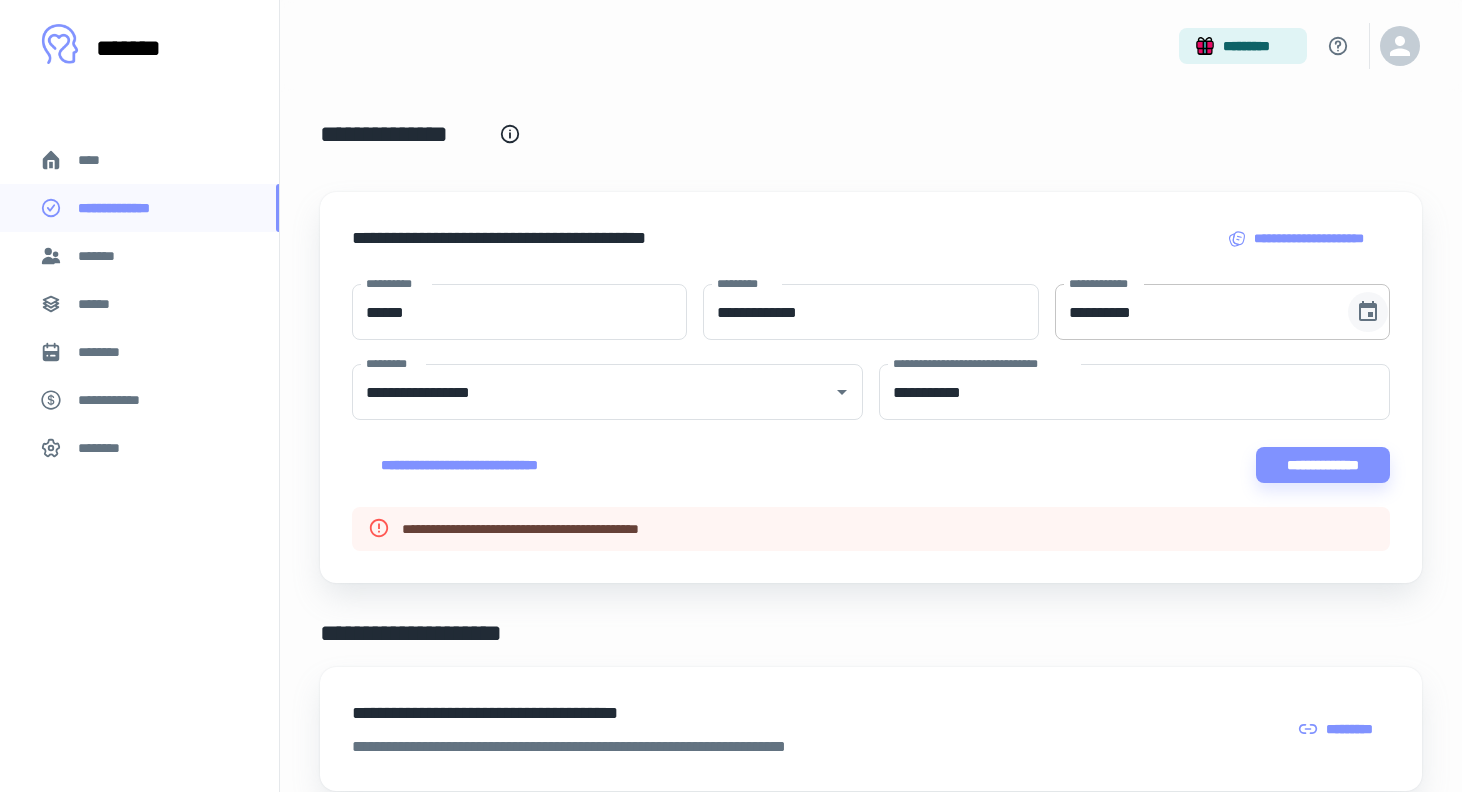 click 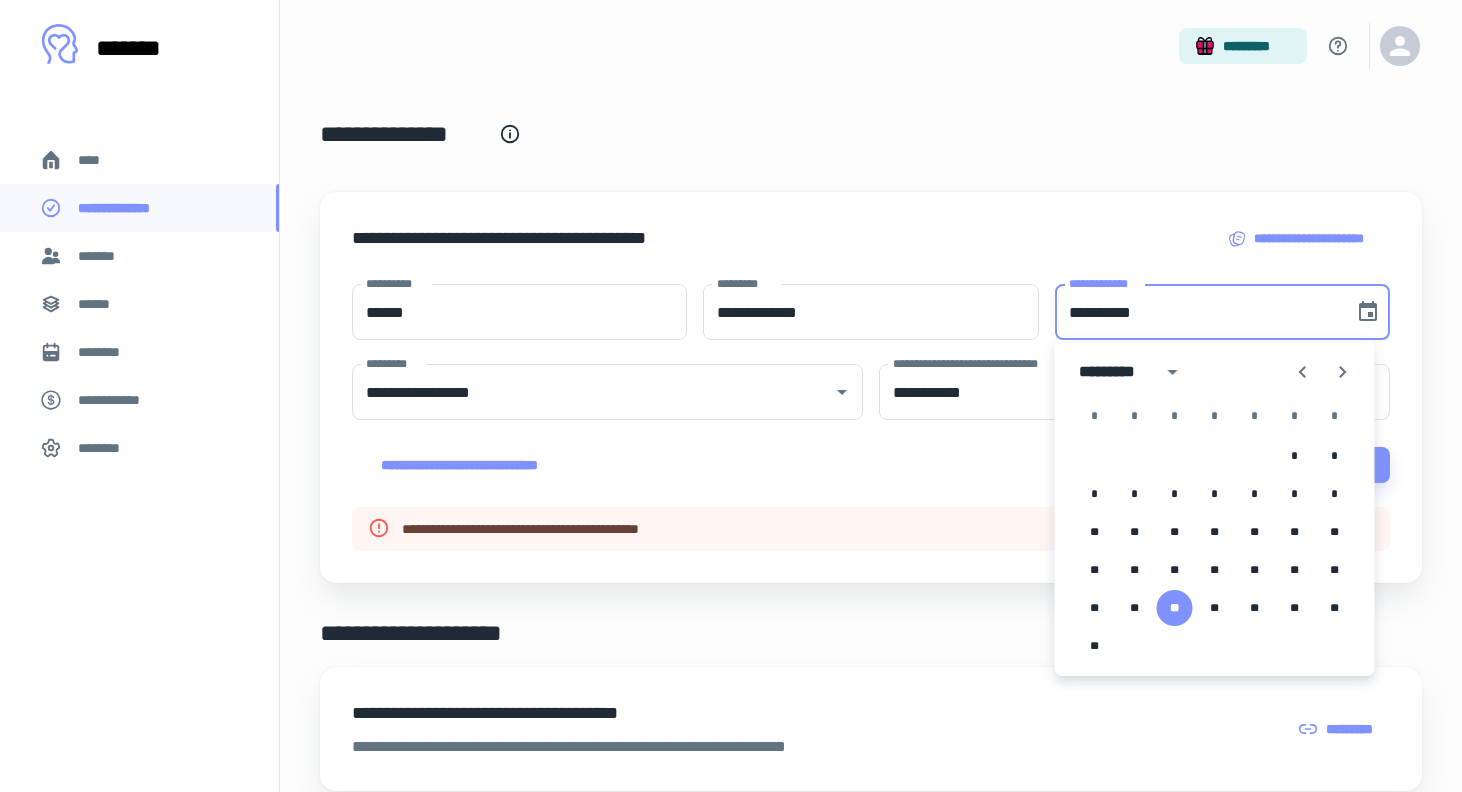 click on "*********" at bounding box center [1114, 372] 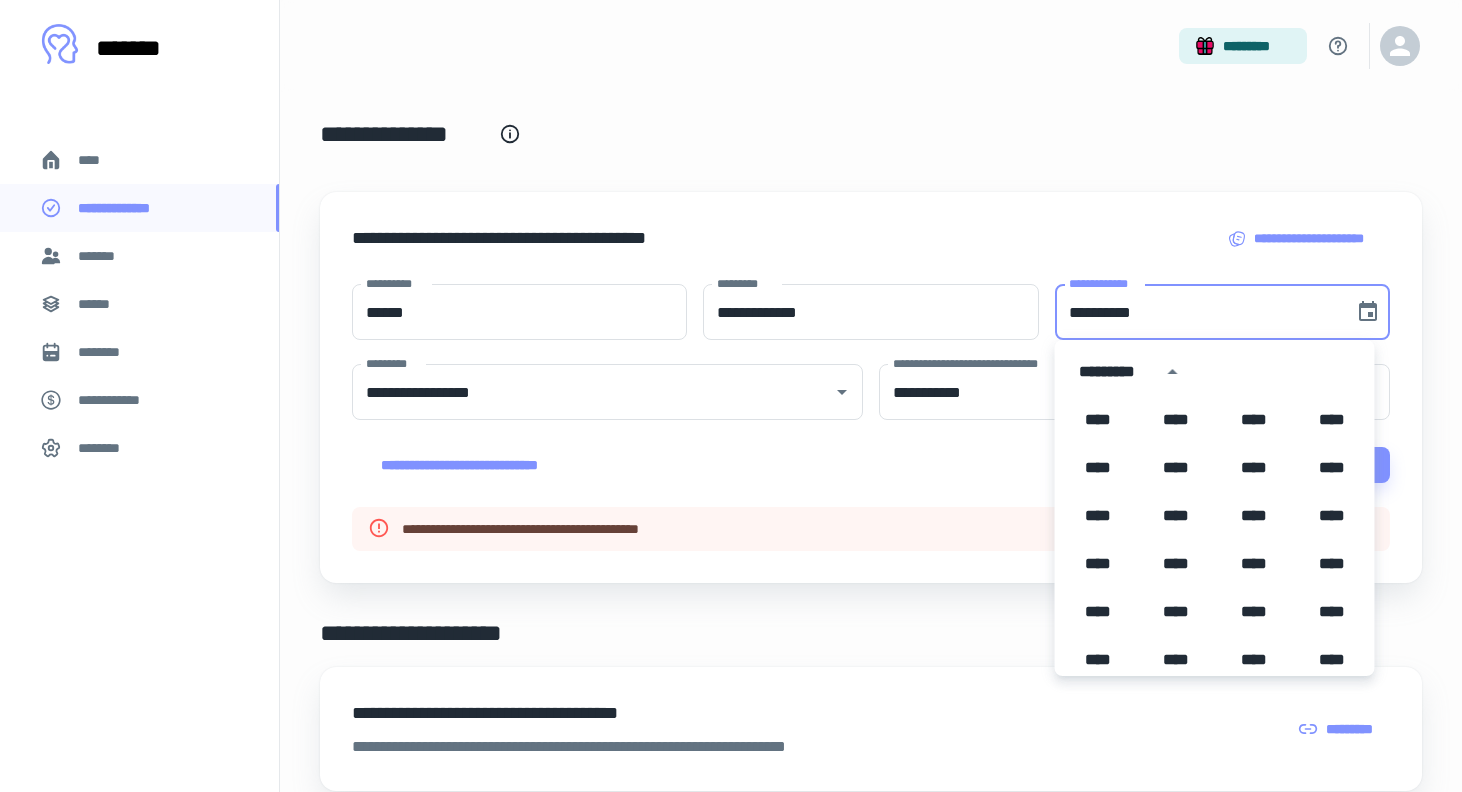 scroll, scrollTop: 940, scrollLeft: 0, axis: vertical 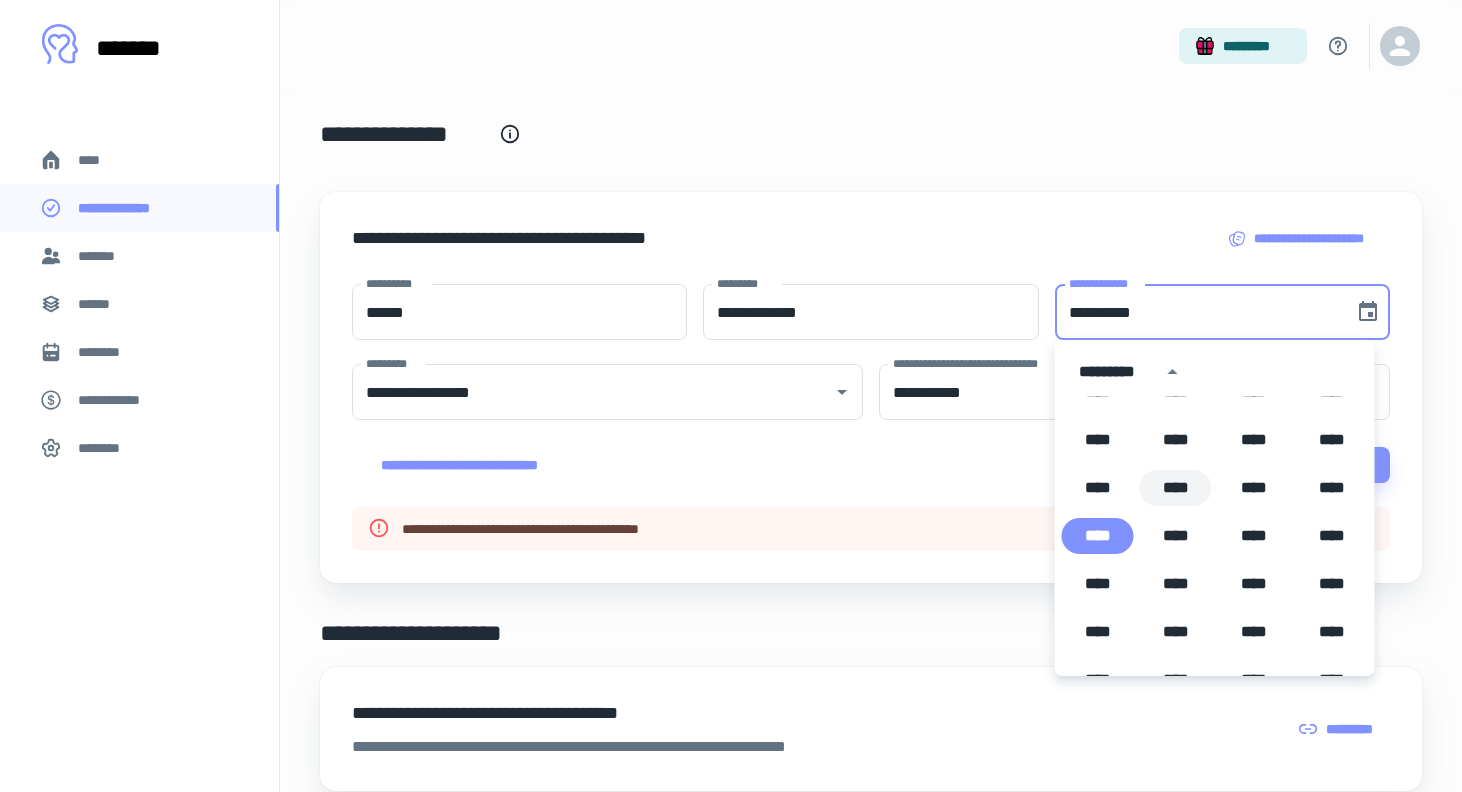 click on "****" at bounding box center [1176, 488] 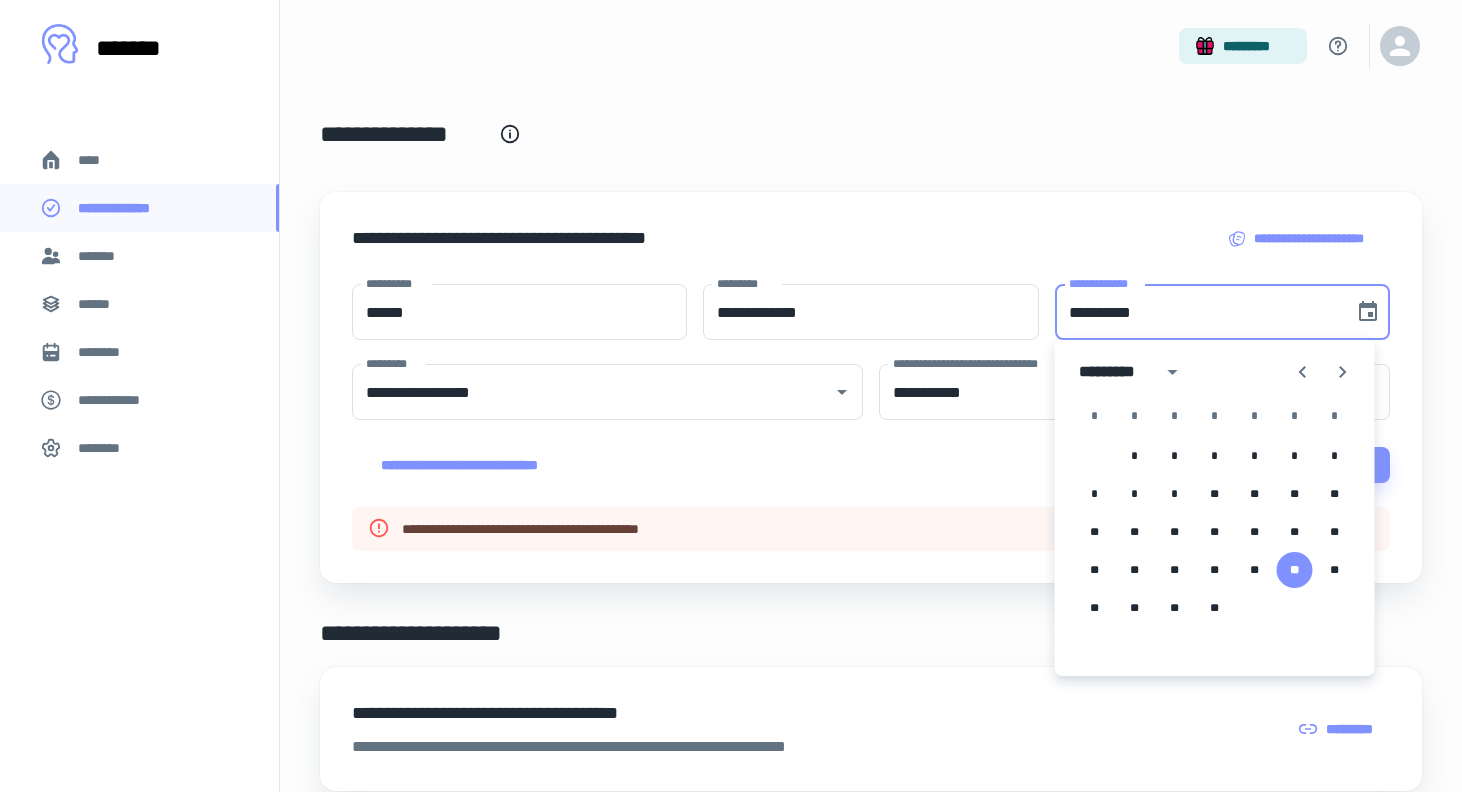 click on "**********" at bounding box center (871, 633) 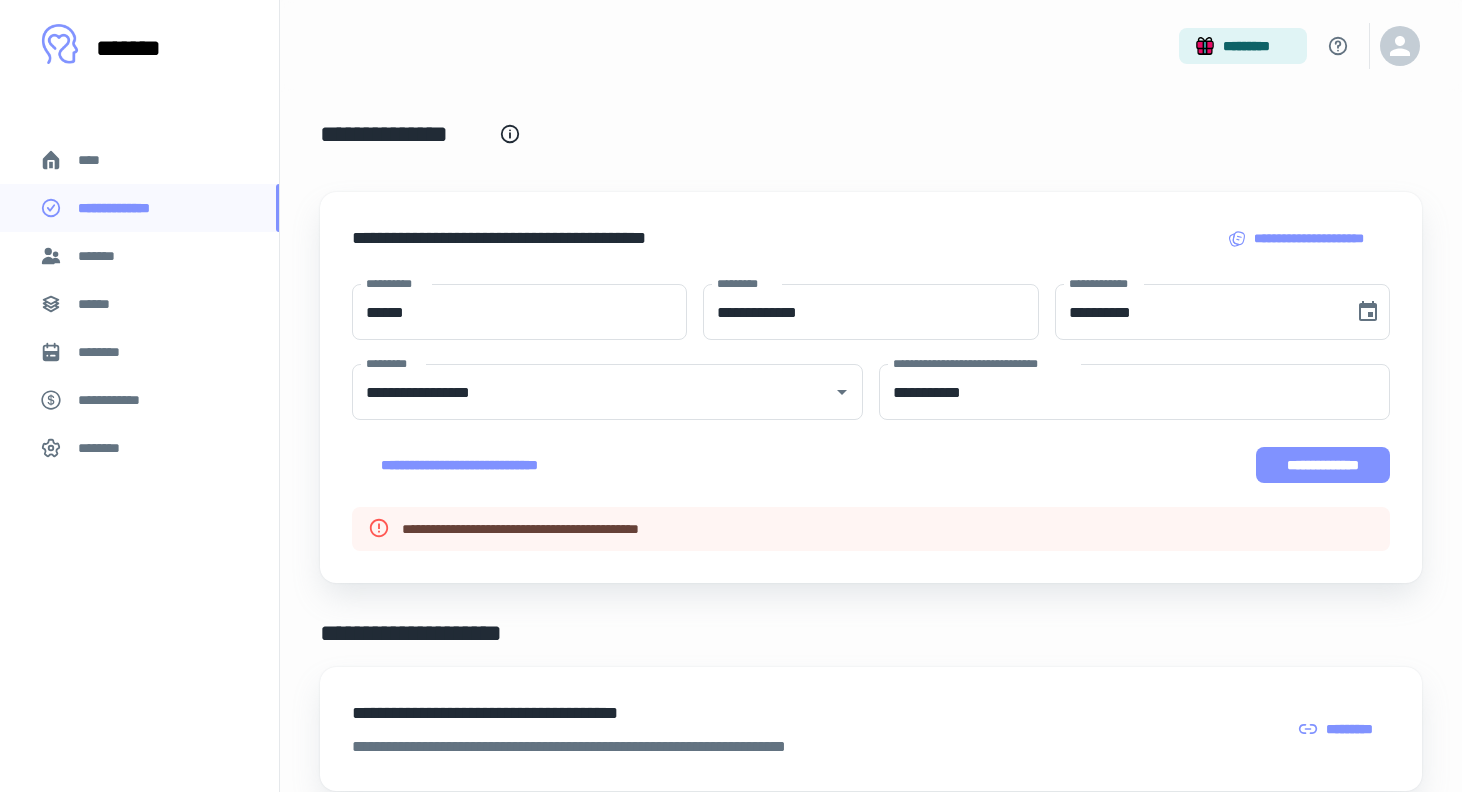 click on "**********" at bounding box center (1323, 465) 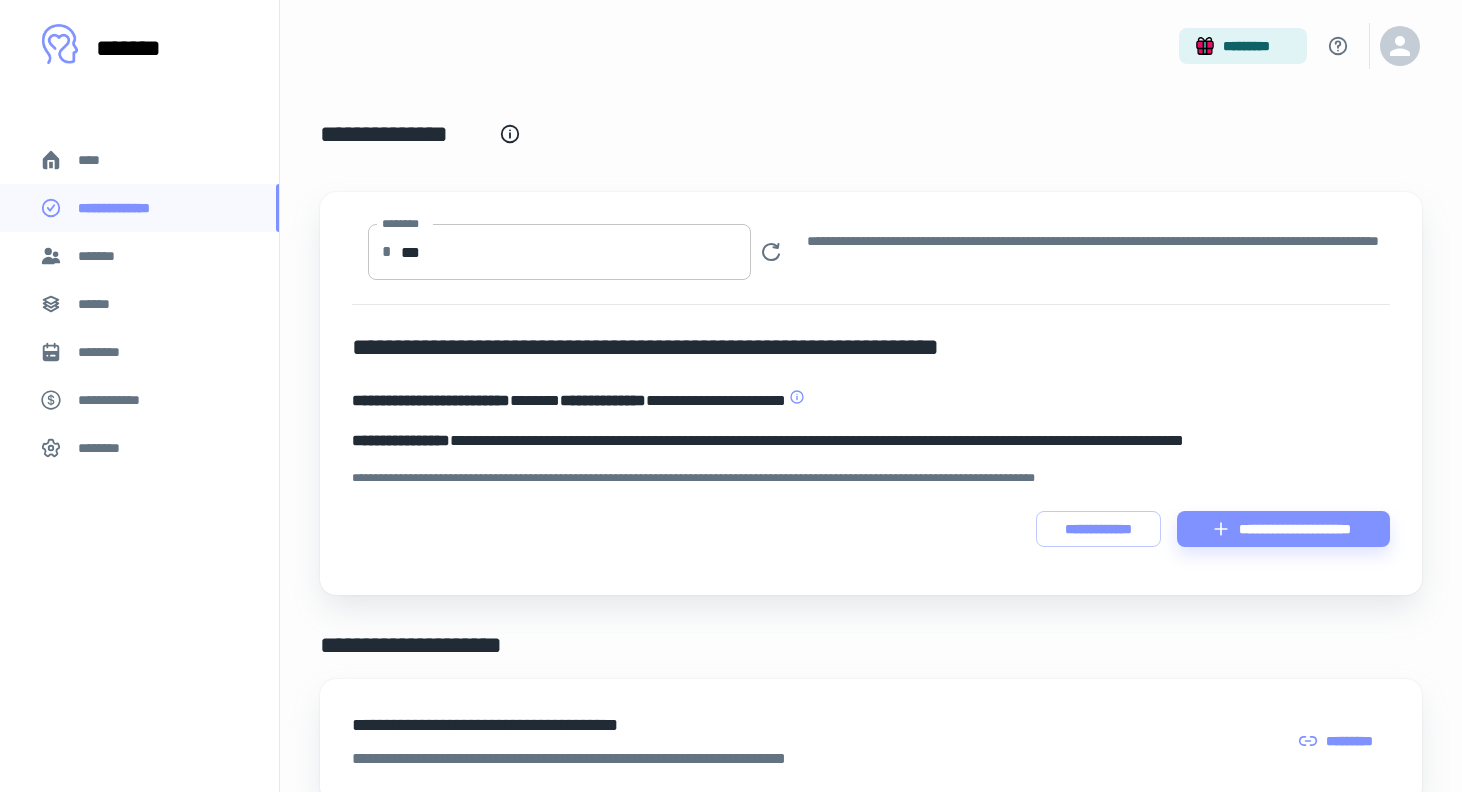 click on "***" at bounding box center [576, 252] 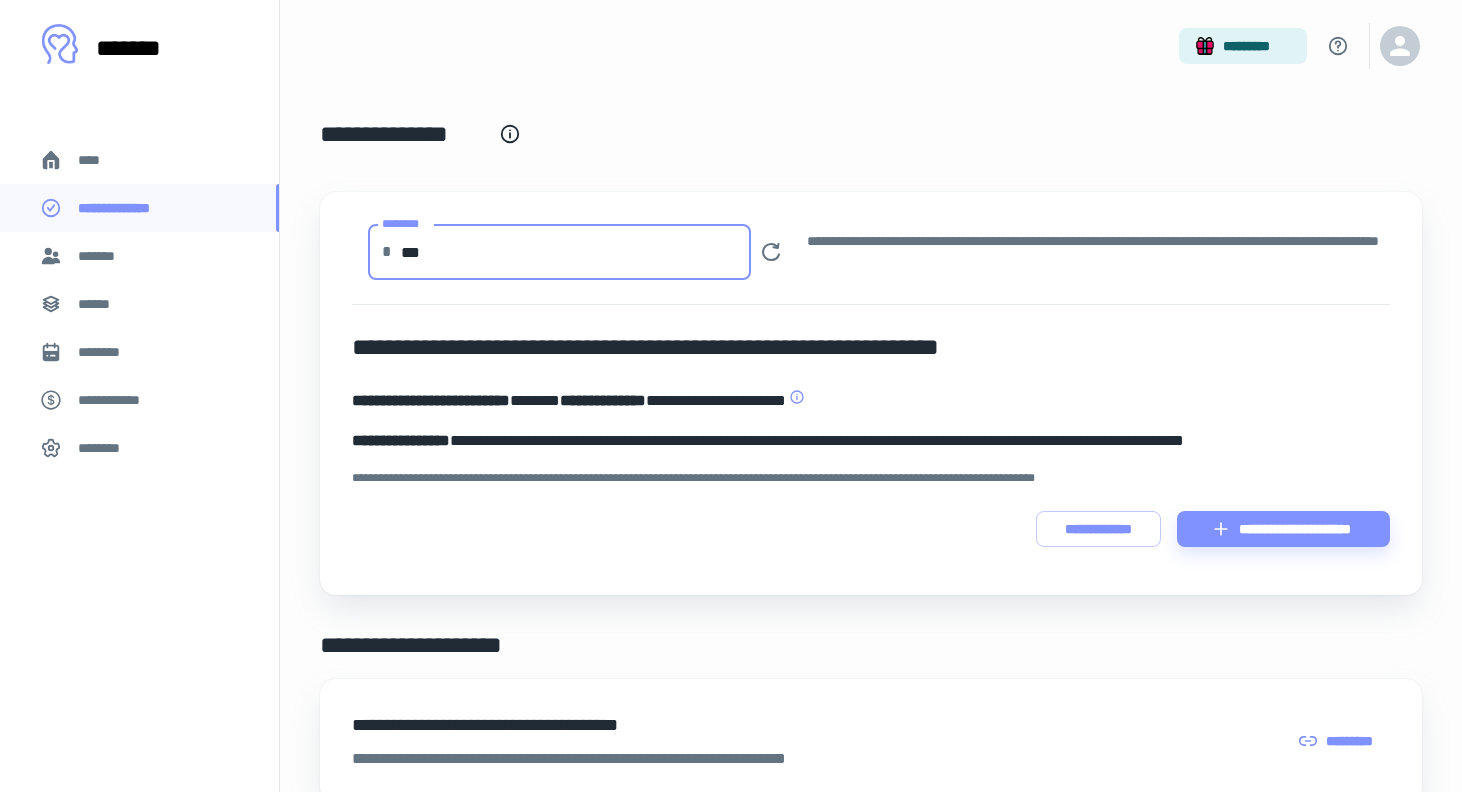 type on "***" 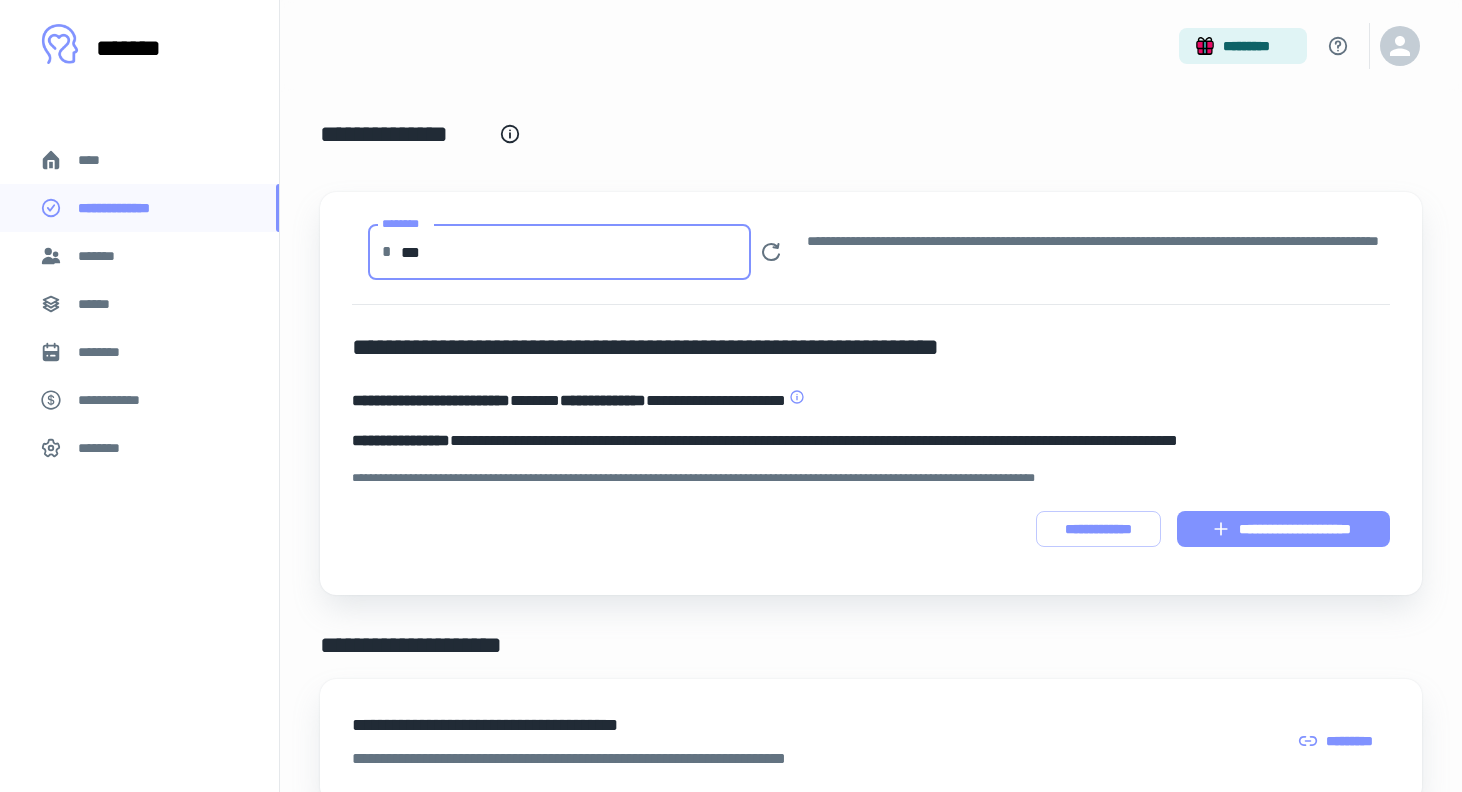 click on "**********" at bounding box center [1283, 529] 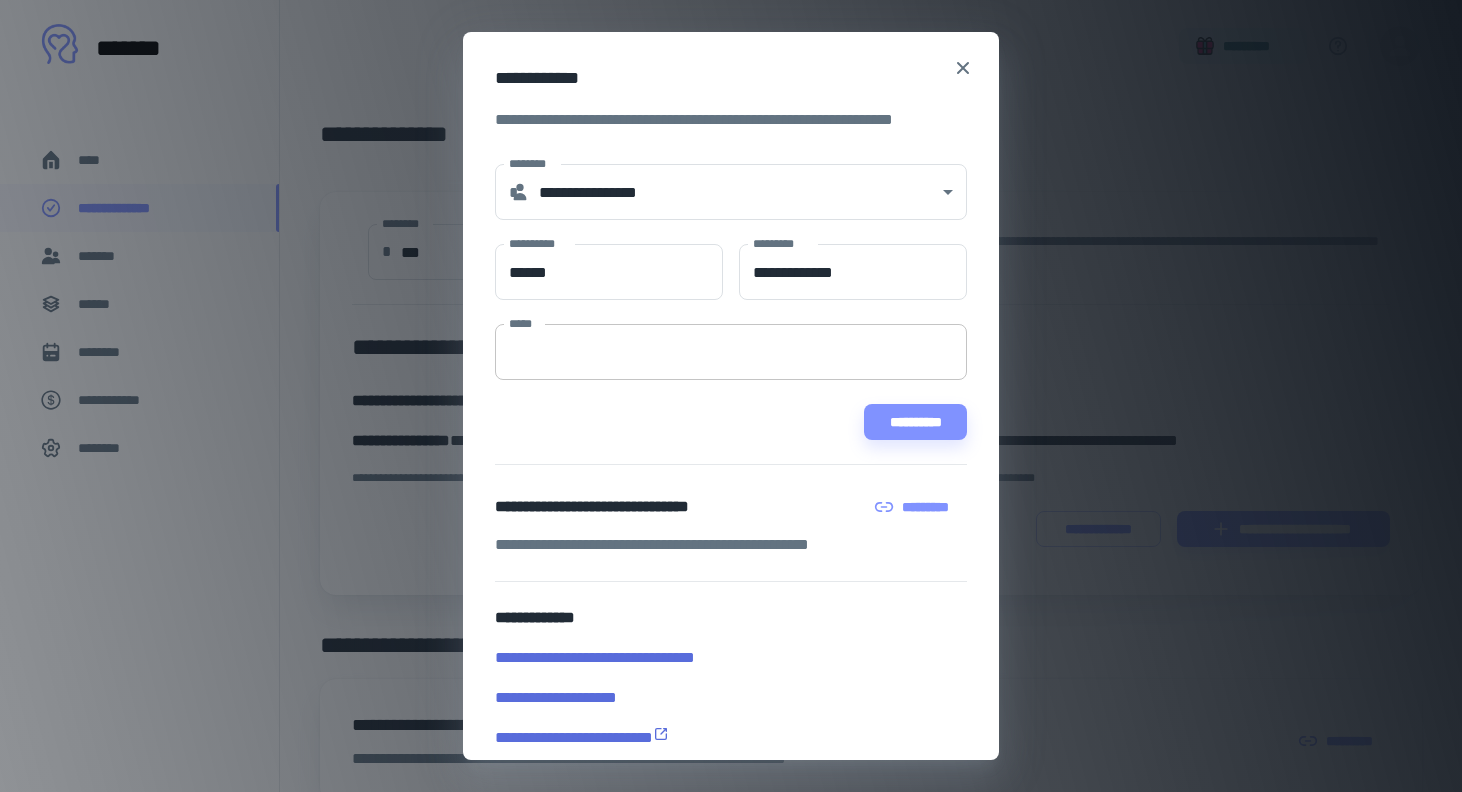click on "*****" at bounding box center (730, 352) 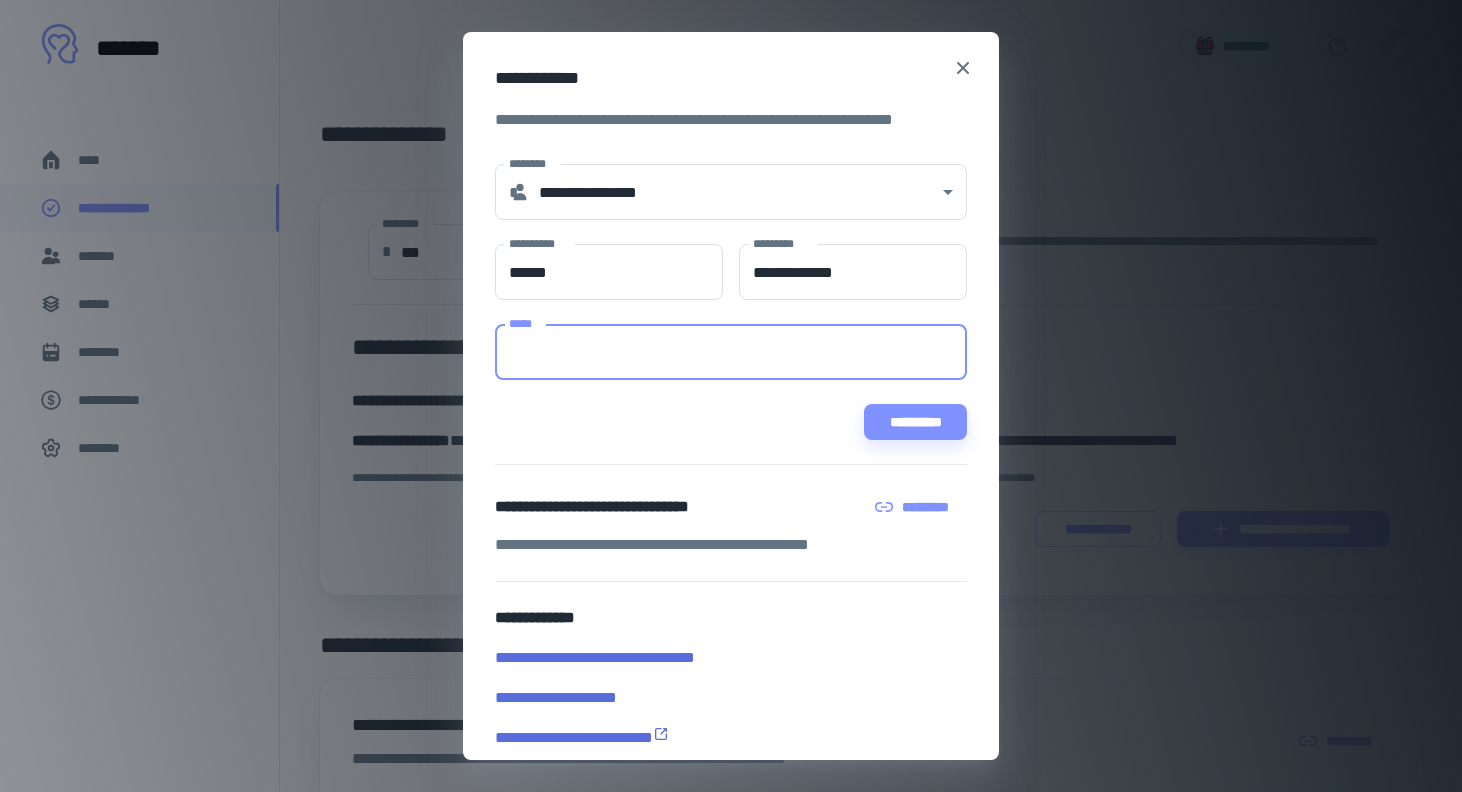 paste on "**********" 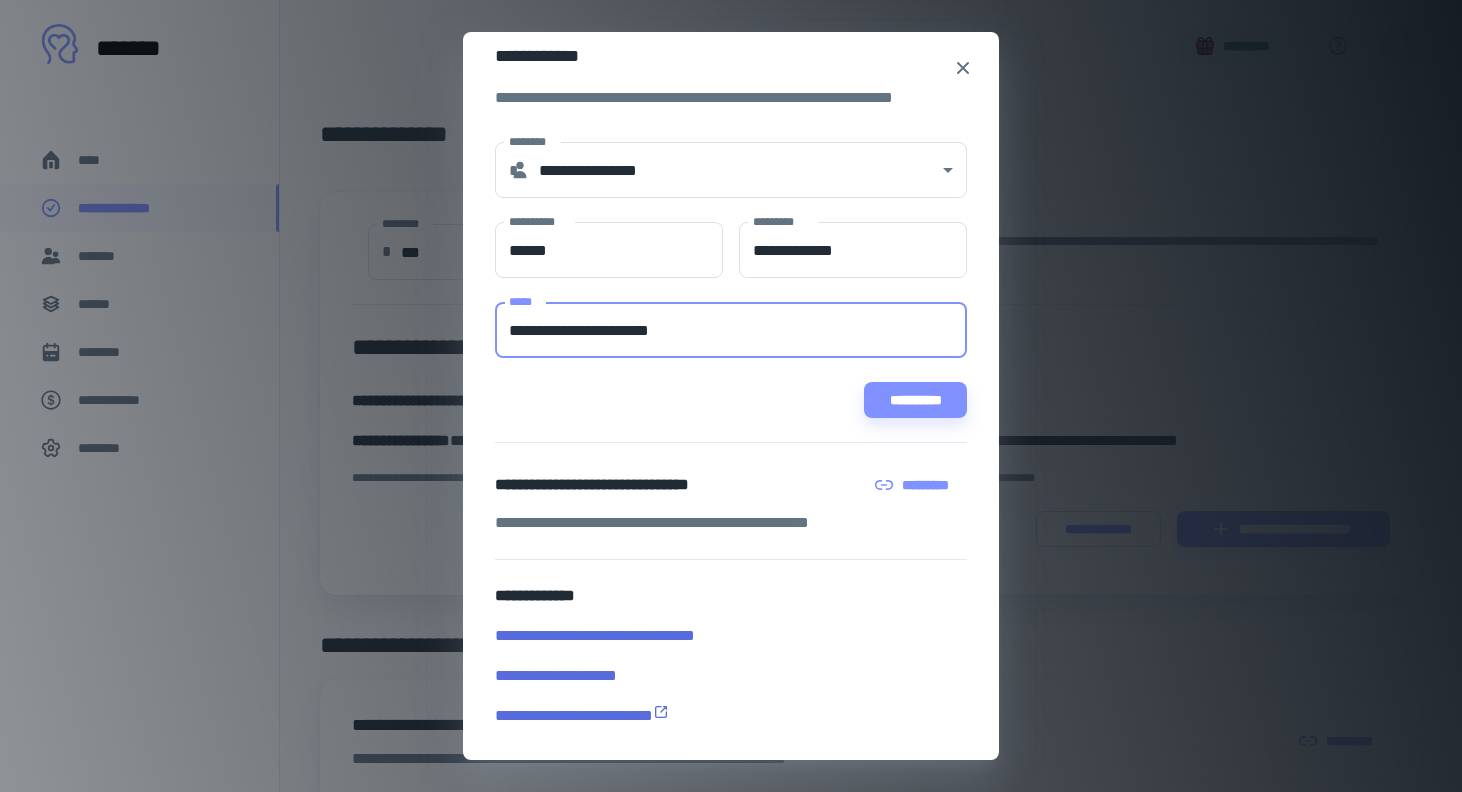 scroll, scrollTop: 0, scrollLeft: 0, axis: both 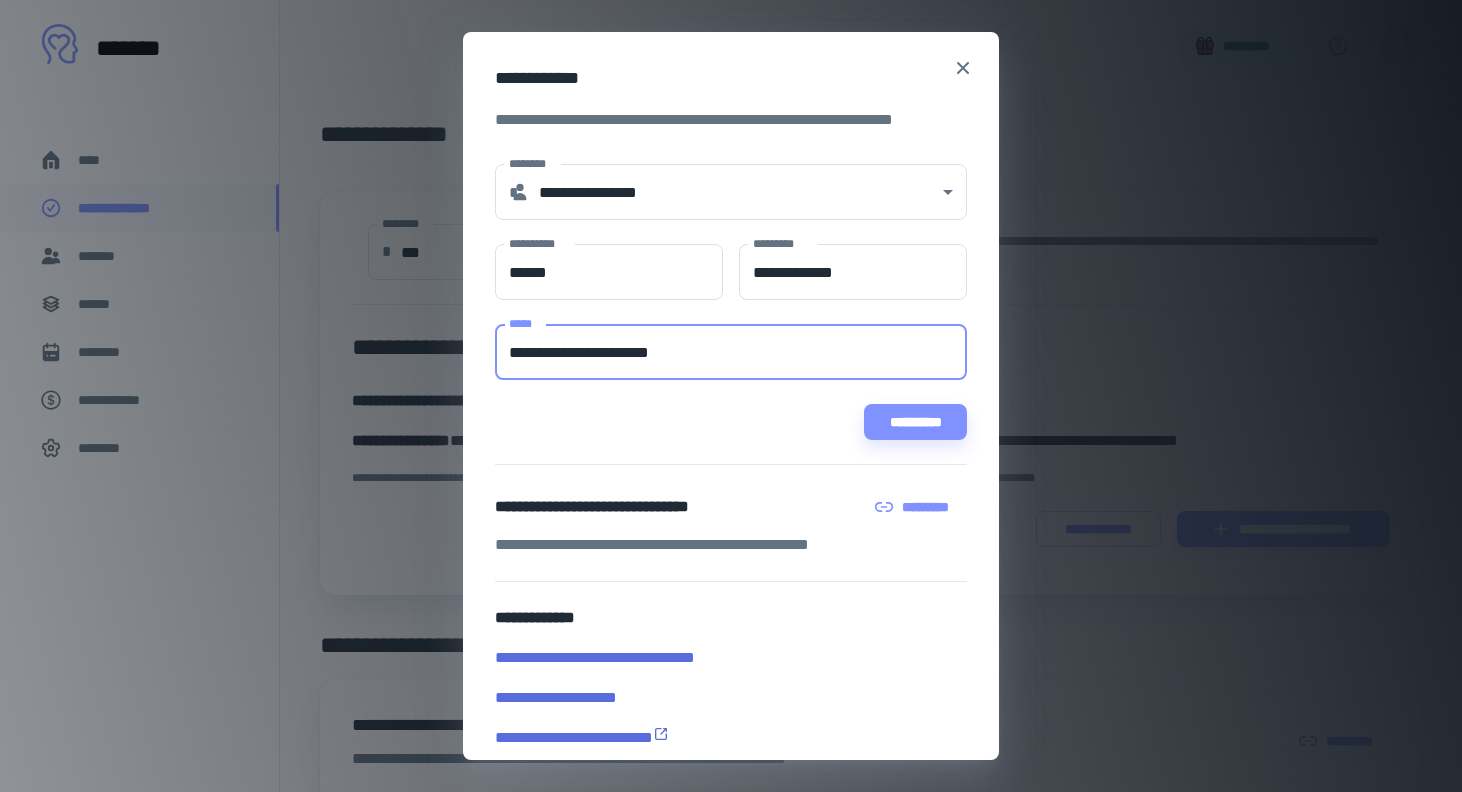 type on "**********" 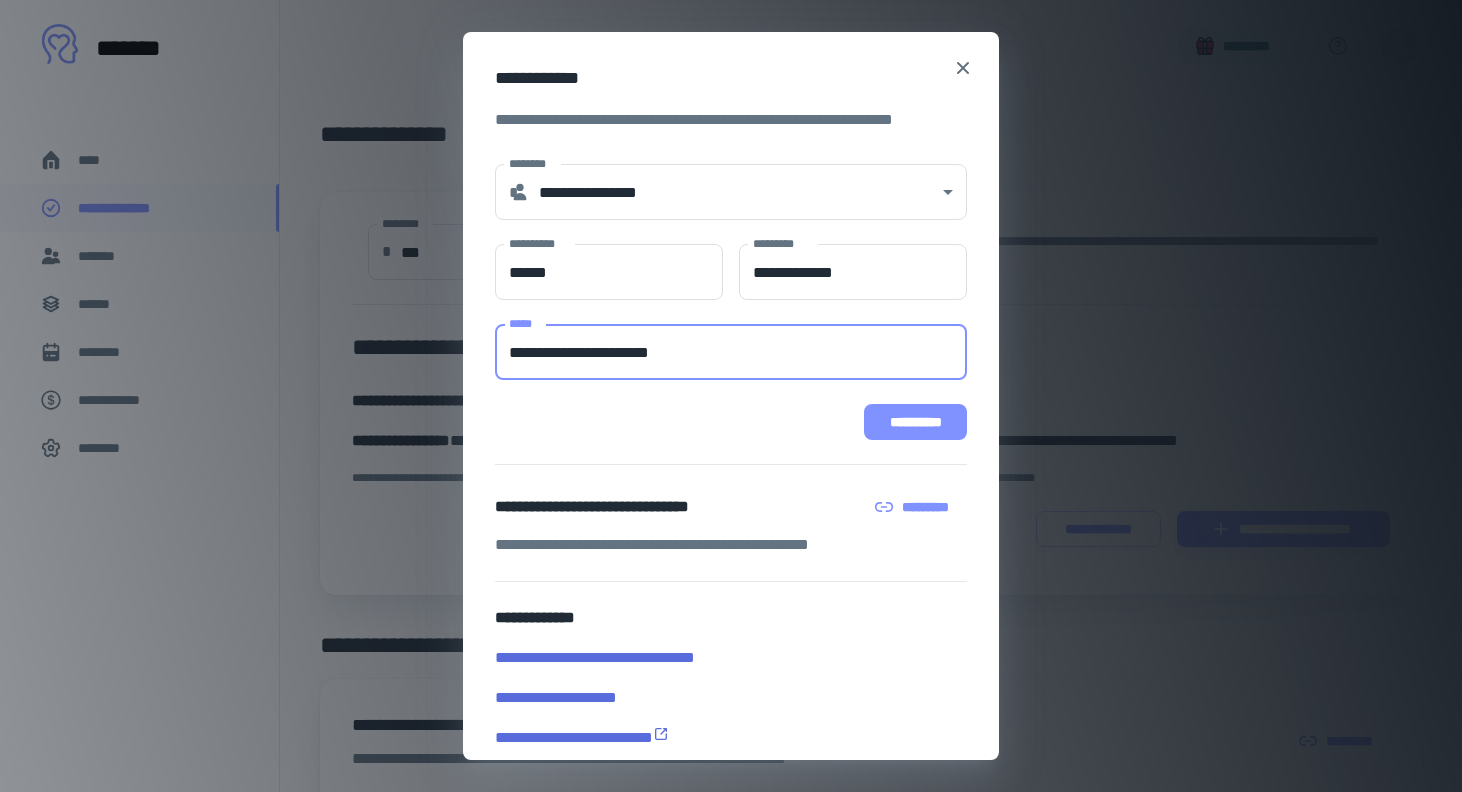 click on "**********" at bounding box center [915, 422] 